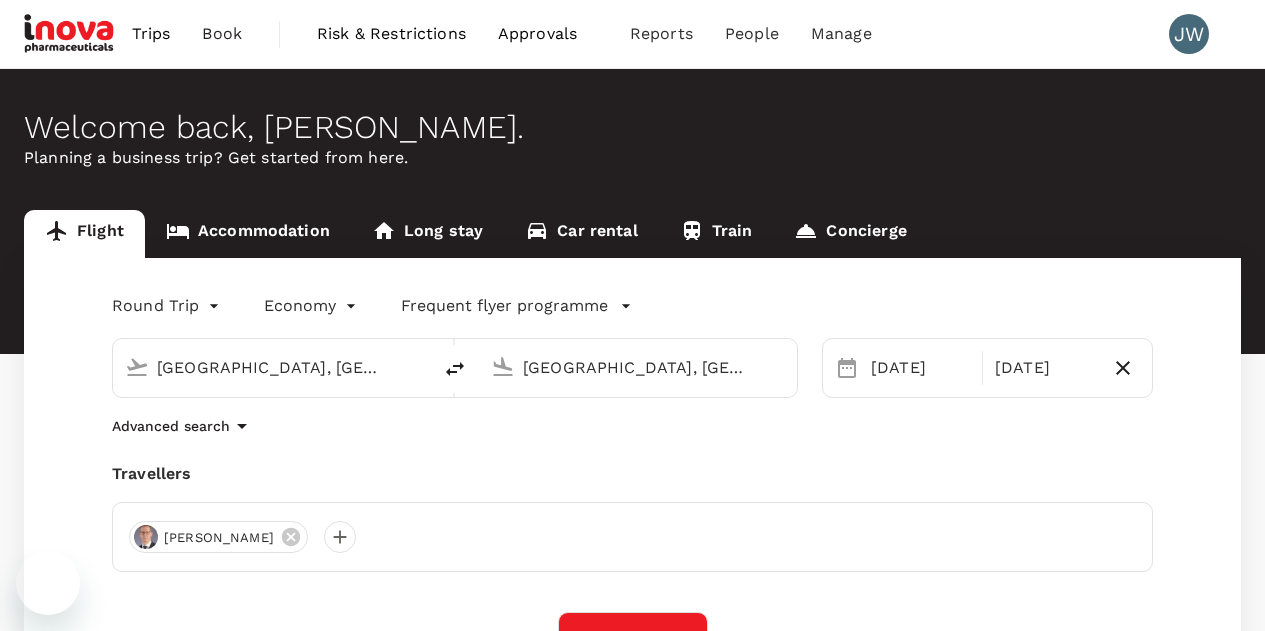 scroll, scrollTop: 0, scrollLeft: 0, axis: both 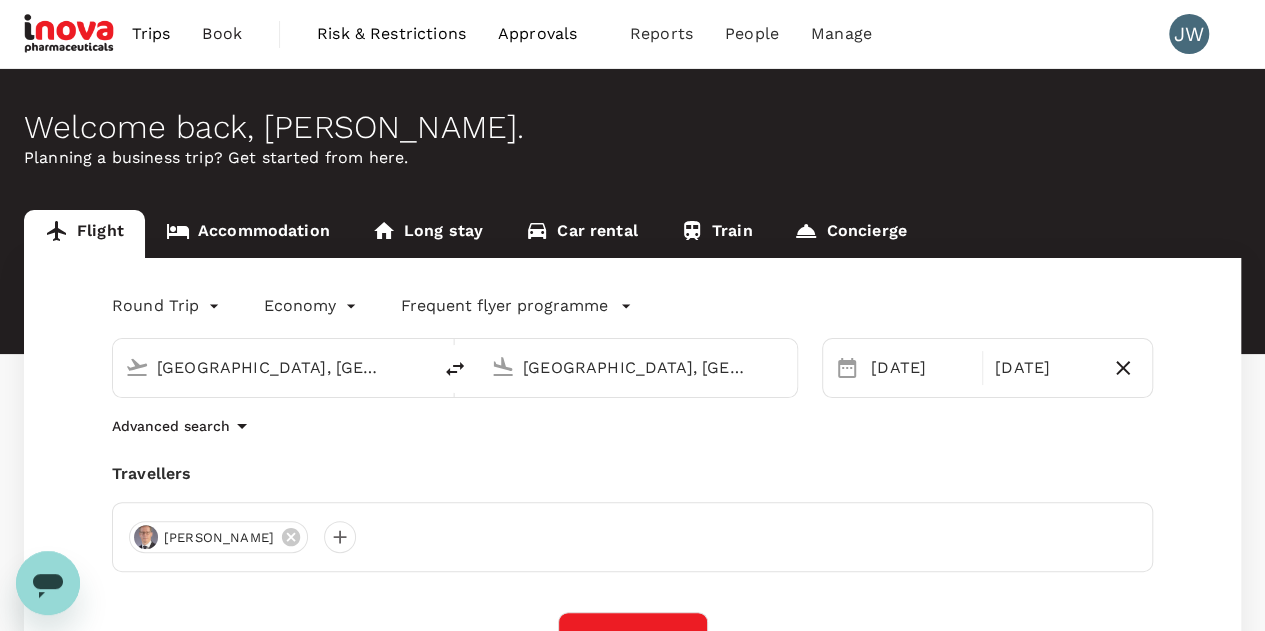 click on "[GEOGRAPHIC_DATA], [GEOGRAPHIC_DATA] (any)" at bounding box center [639, 367] 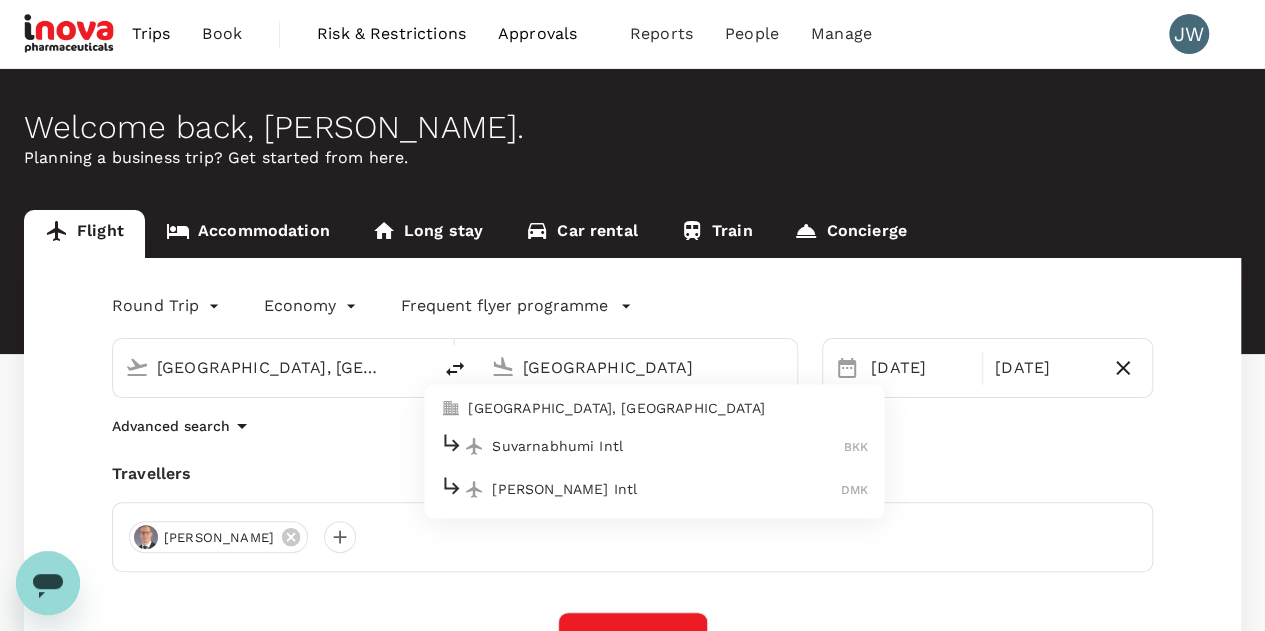 click on "[GEOGRAPHIC_DATA], [GEOGRAPHIC_DATA]" at bounding box center [668, 409] 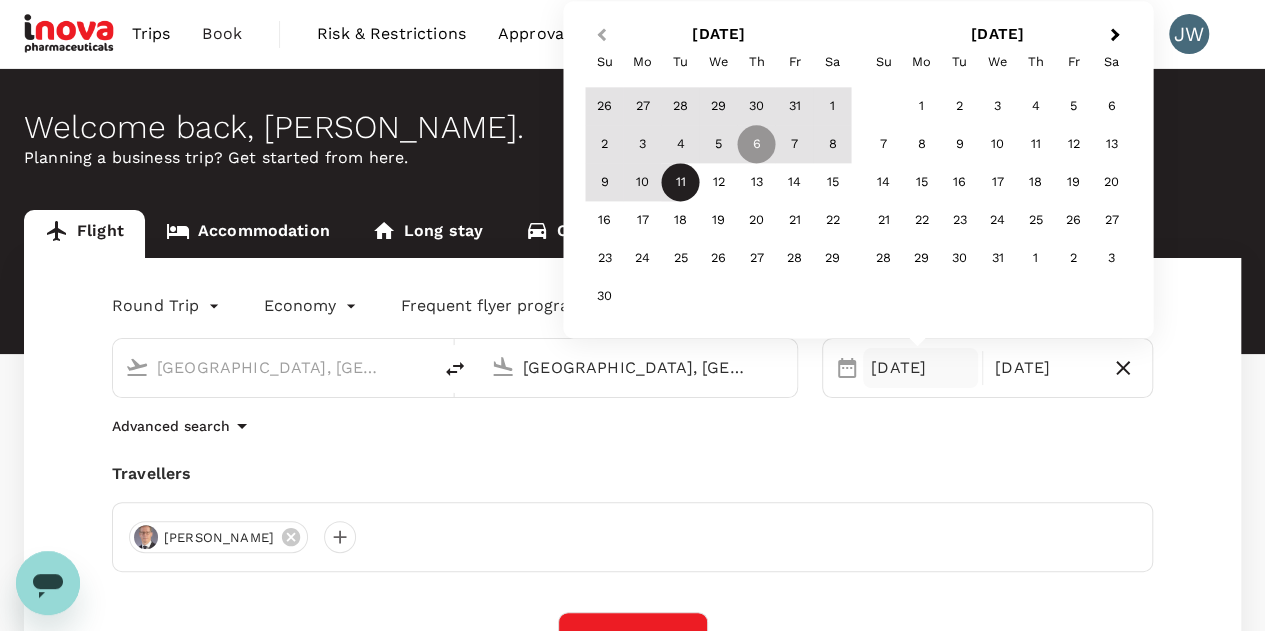 type on "[GEOGRAPHIC_DATA], [GEOGRAPHIC_DATA] (any)" 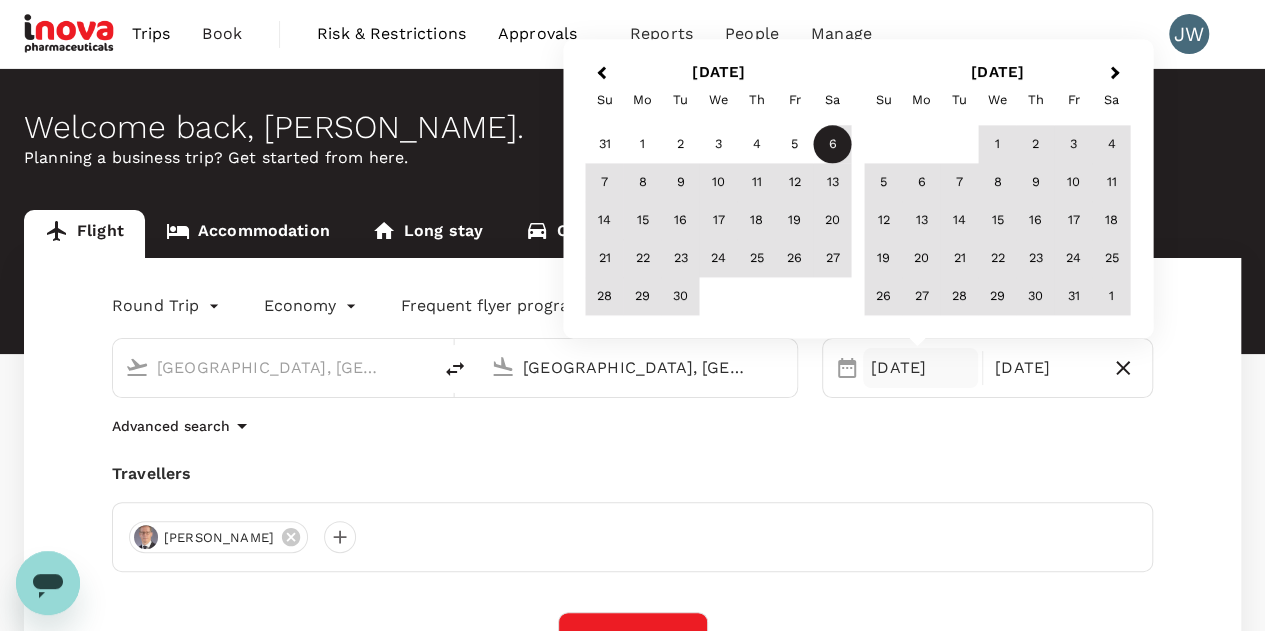 click on "Approvals 0" at bounding box center (548, 34) 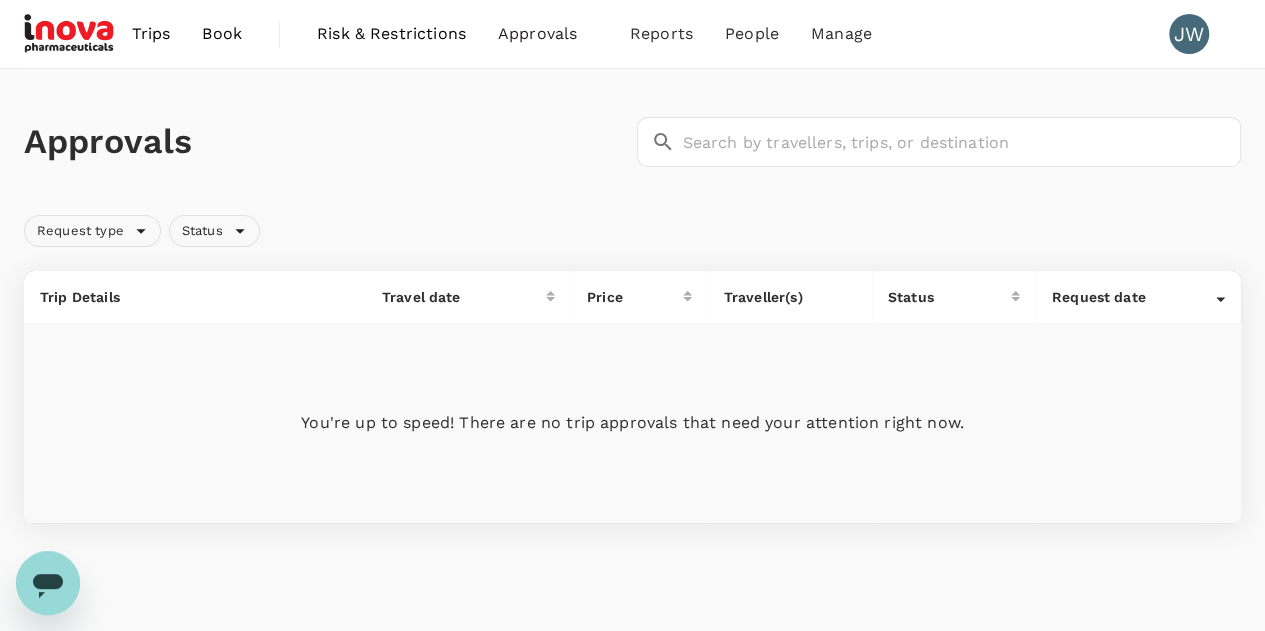 click on "Book" at bounding box center [222, 34] 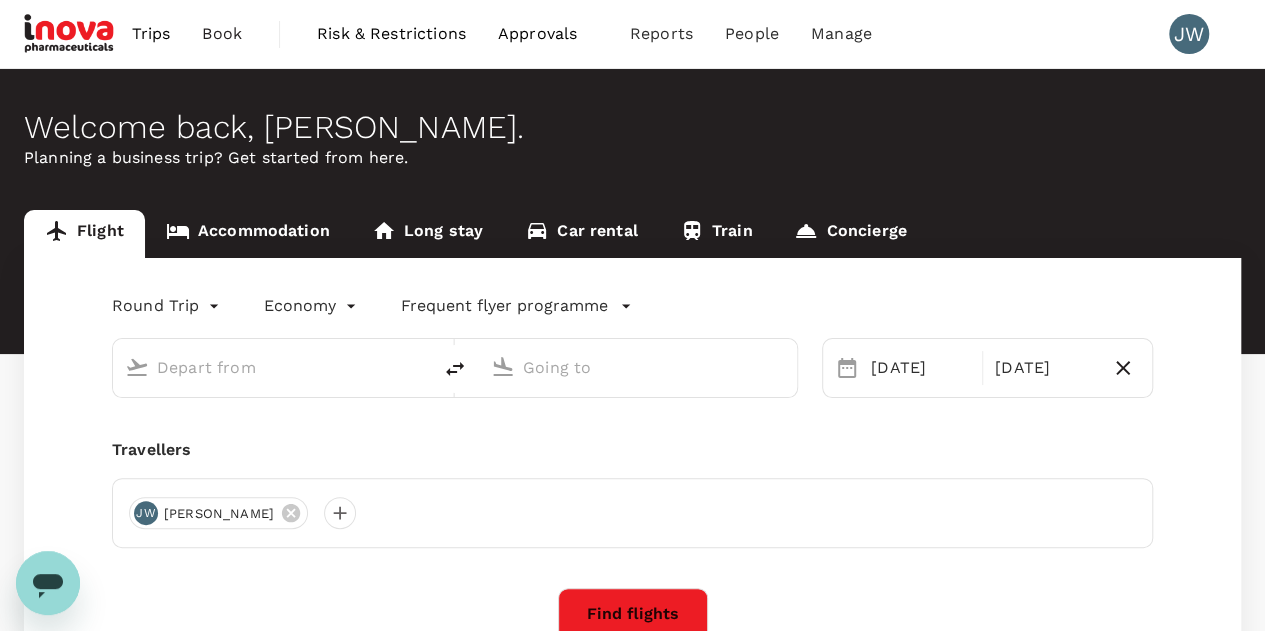 type on "[GEOGRAPHIC_DATA], [GEOGRAPHIC_DATA] (any)" 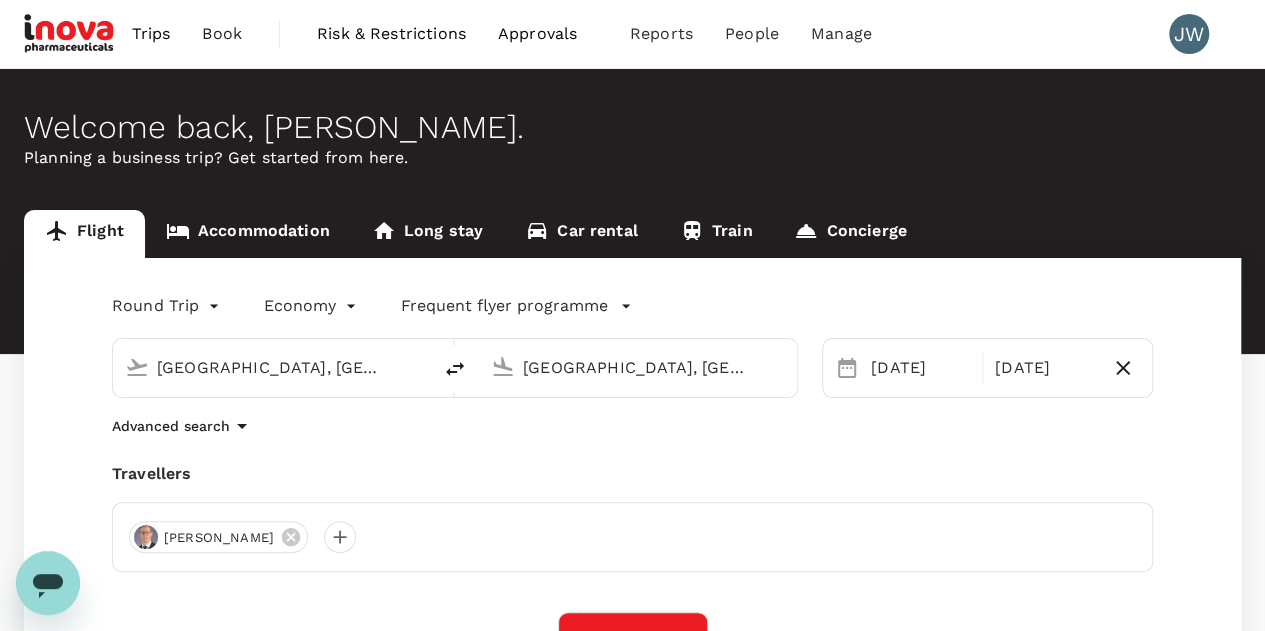 type 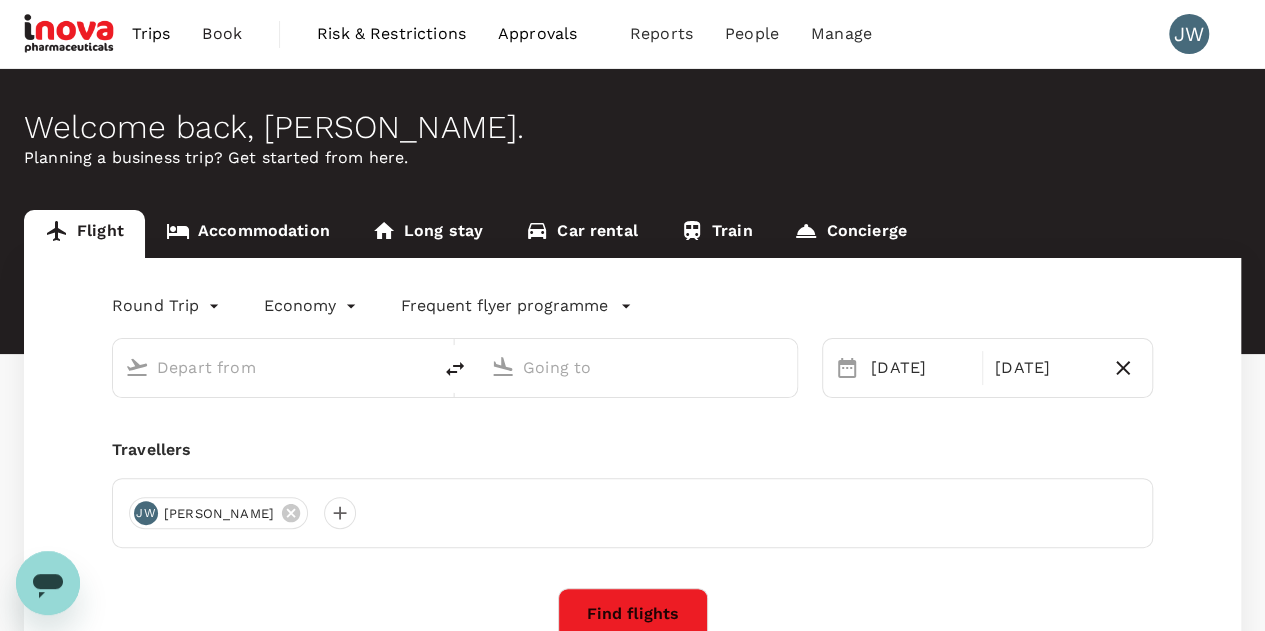 type on "[GEOGRAPHIC_DATA], [GEOGRAPHIC_DATA] (any)" 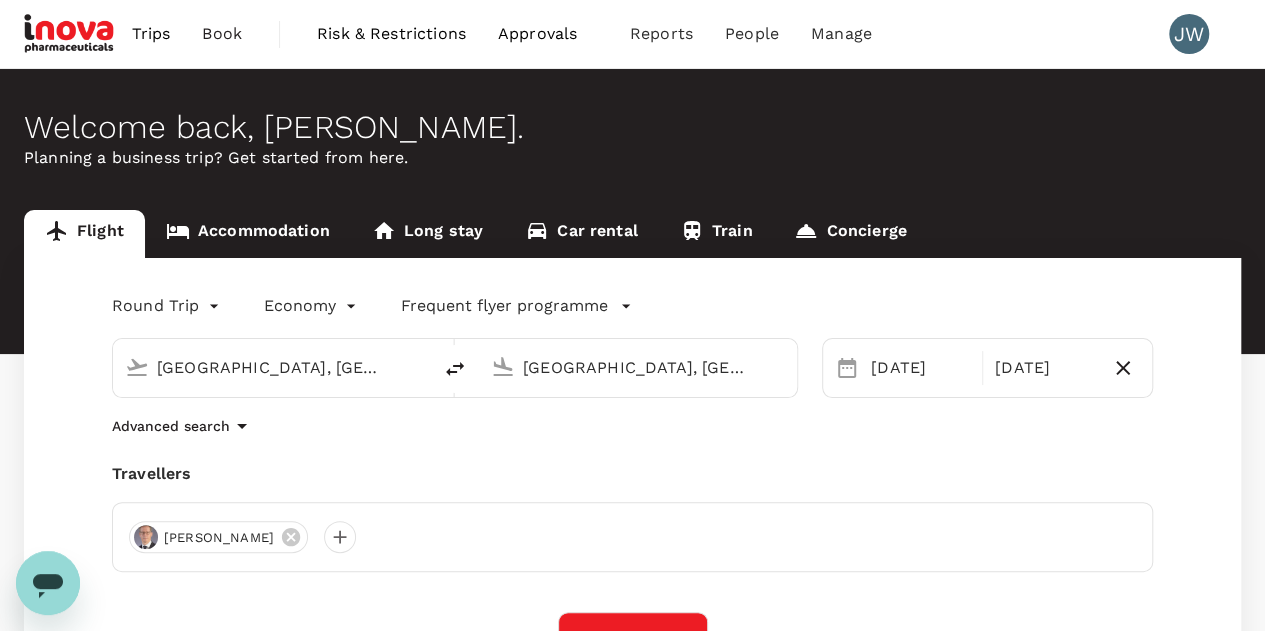 click on "[GEOGRAPHIC_DATA], [GEOGRAPHIC_DATA] (any)" at bounding box center [639, 367] 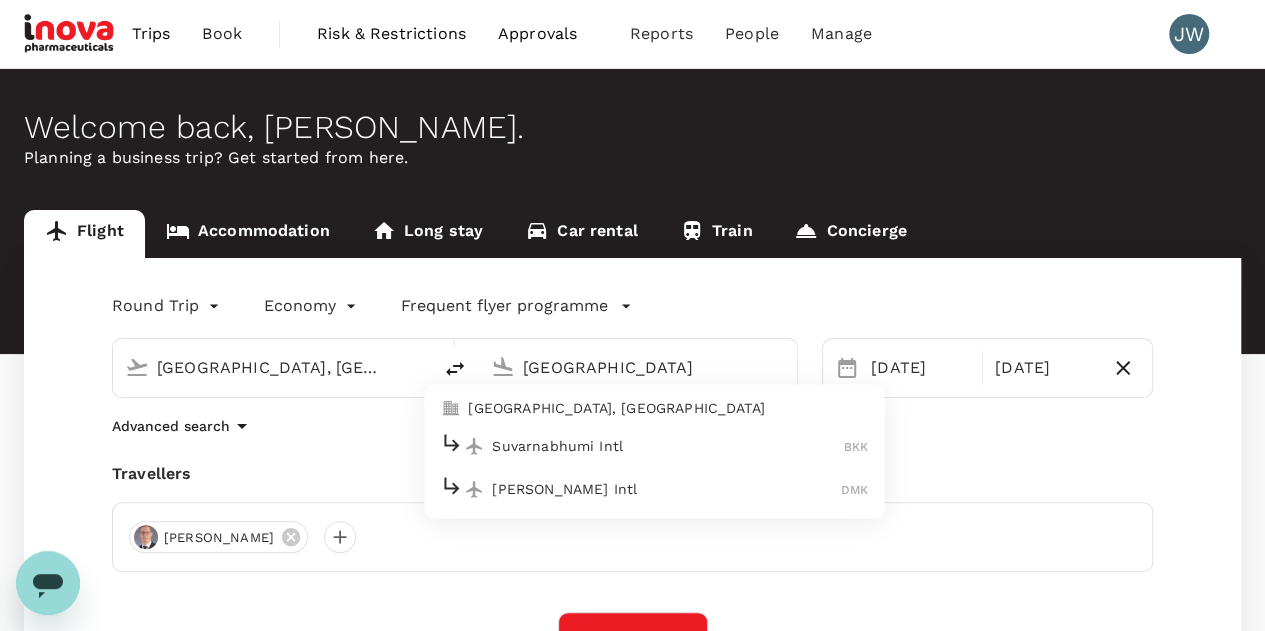 click on "[GEOGRAPHIC_DATA], [GEOGRAPHIC_DATA]" at bounding box center [668, 409] 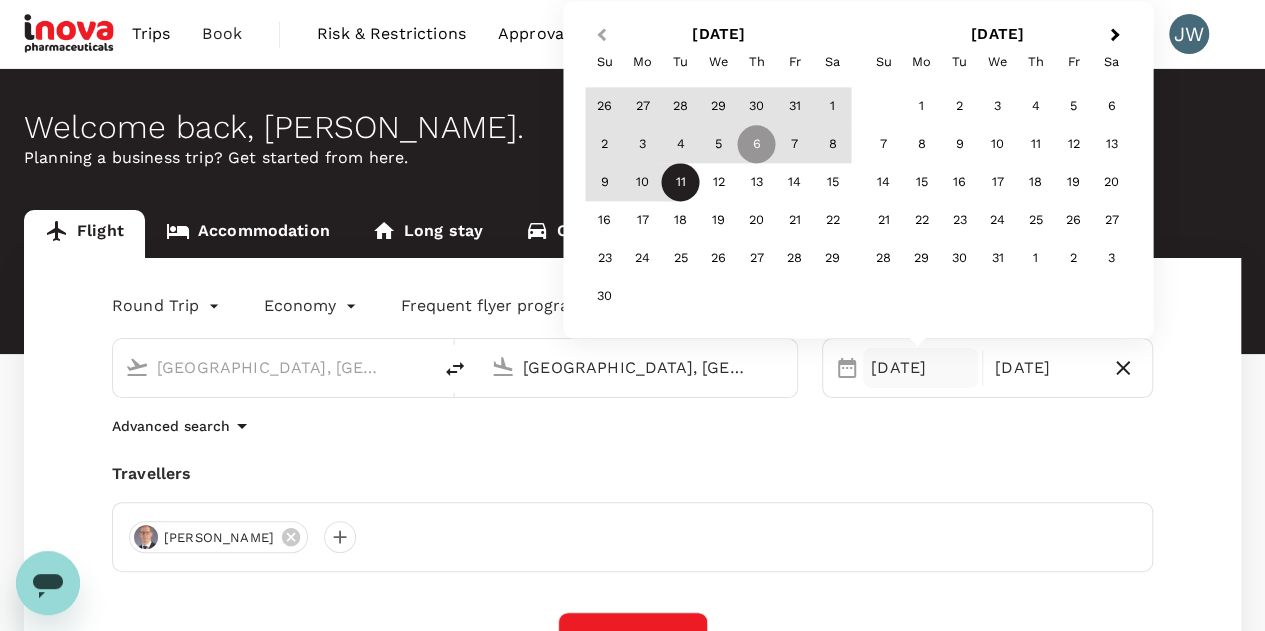 type on "[GEOGRAPHIC_DATA], [GEOGRAPHIC_DATA] (any)" 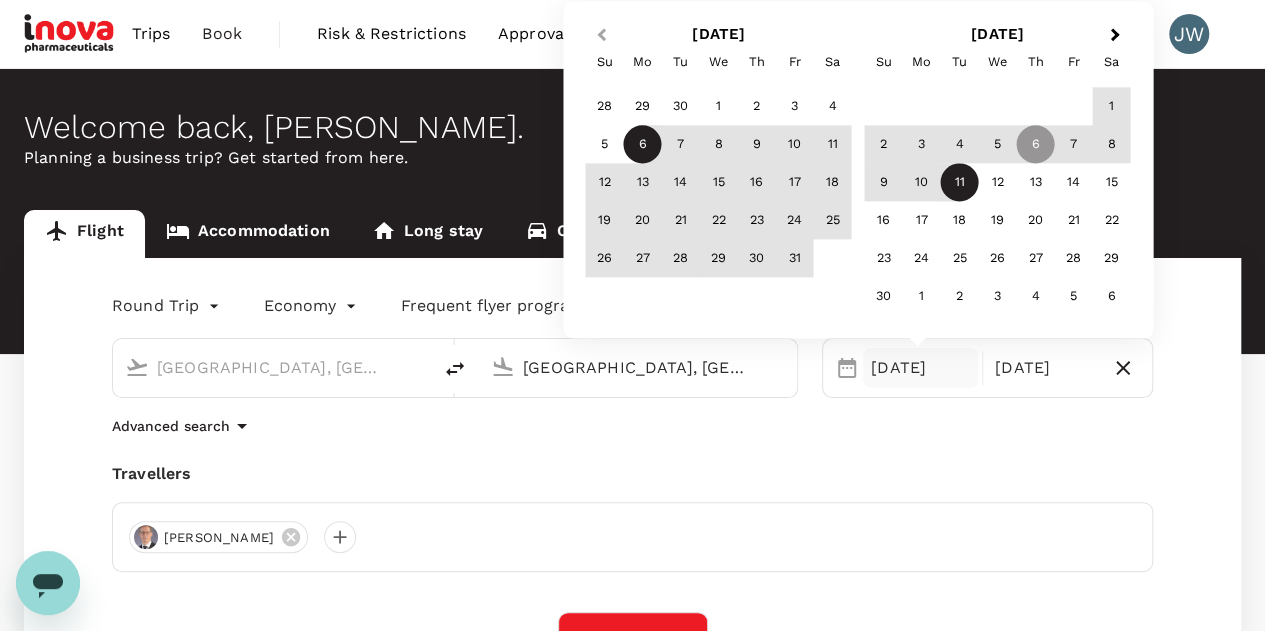 click on "Previous Month" at bounding box center [599, 36] 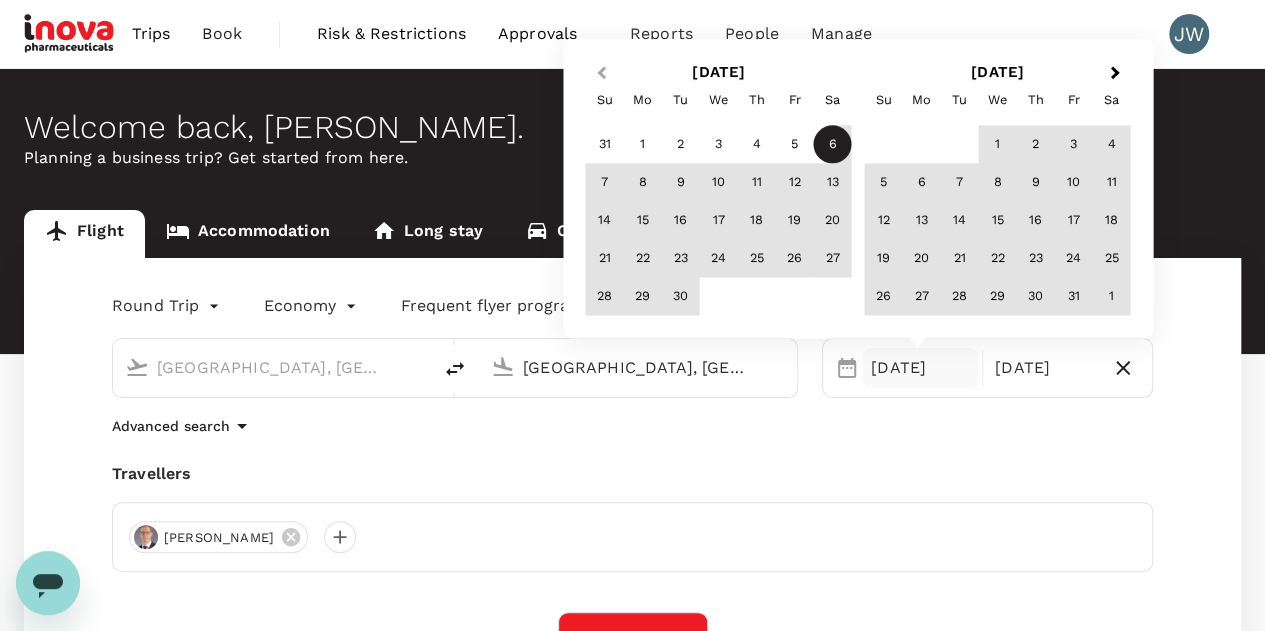 click on "[DATE] Previous Month Next Month [DATE] Su Mo Tu We Th Fr Sa 31 1 2 3 4 5 6 7 8 9 10 11 12 13 14 15 16 17 18 19 20 21 22 23 24 25 26 27 28 29 [DATE] Mo Tu We Th Fr Sa 1 2 3 4 5 6 7 8 9 10 11 12 13 14 15 16 17 18 19 20 21 22 23 24 25 26 27 28 29 30 31 1" at bounding box center [858, 188] 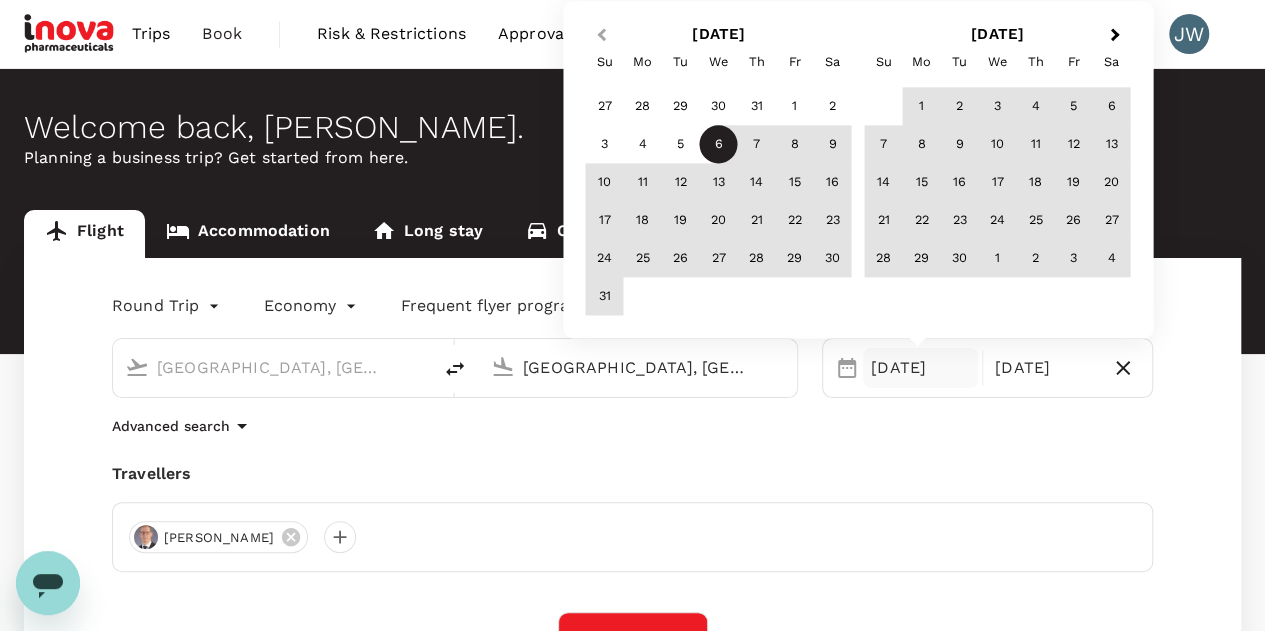 click on "Previous Month" at bounding box center [599, 36] 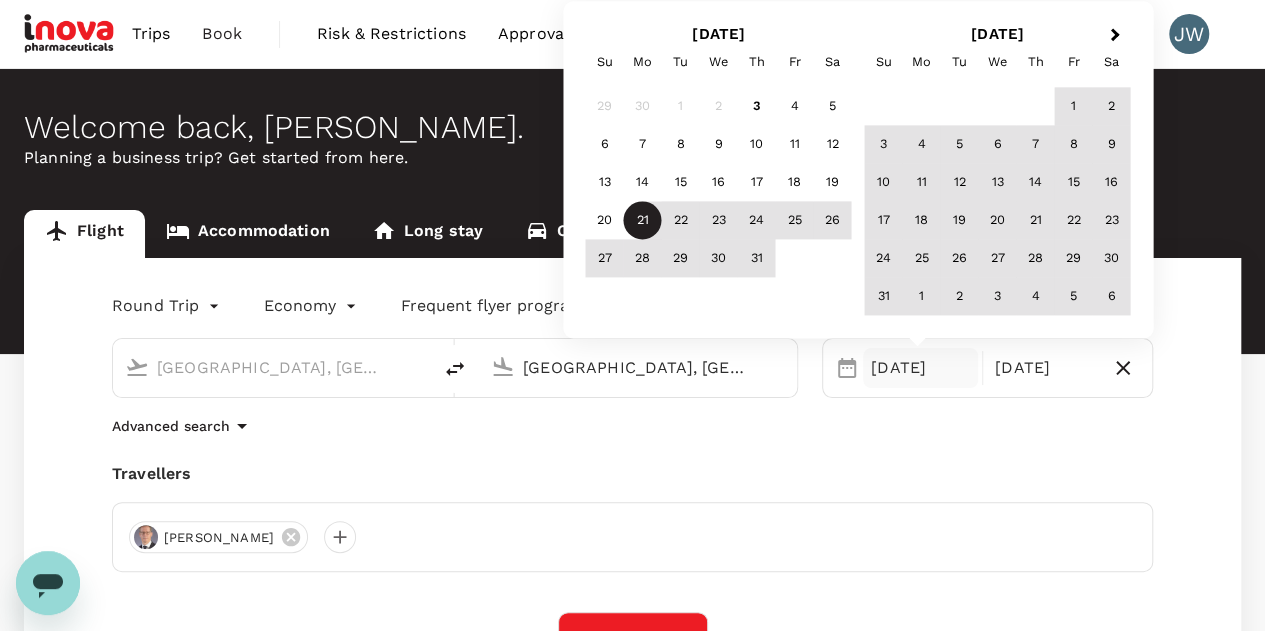 click on "21" at bounding box center [643, 221] 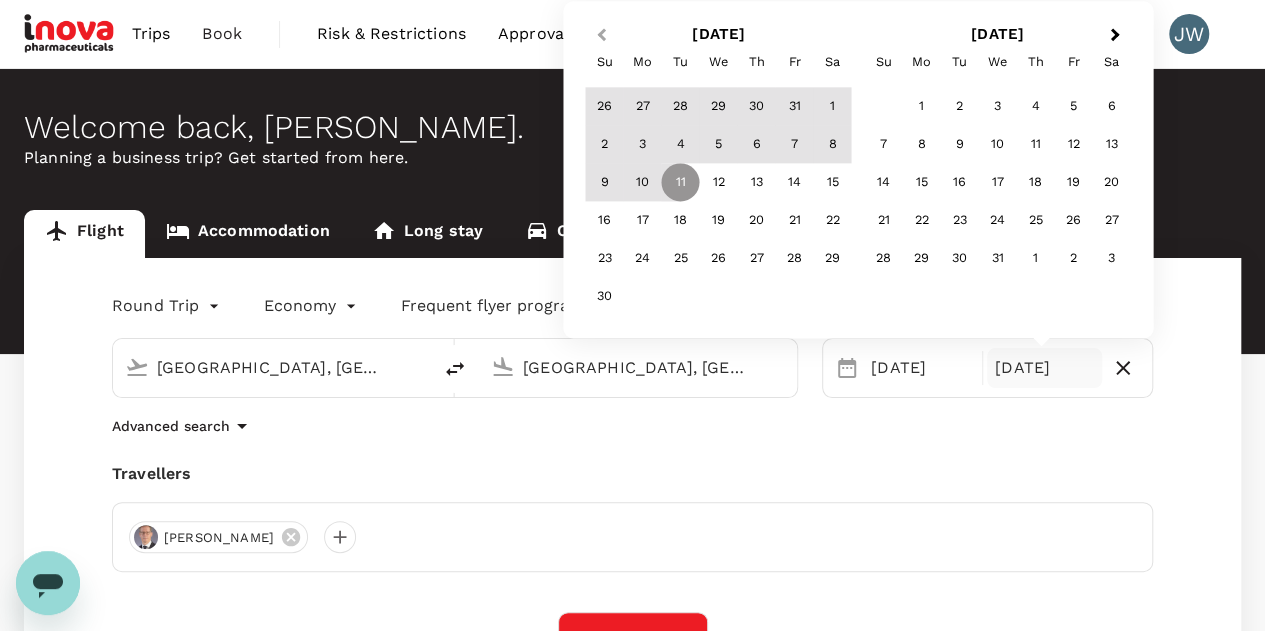 click on "Previous Month" at bounding box center (599, 36) 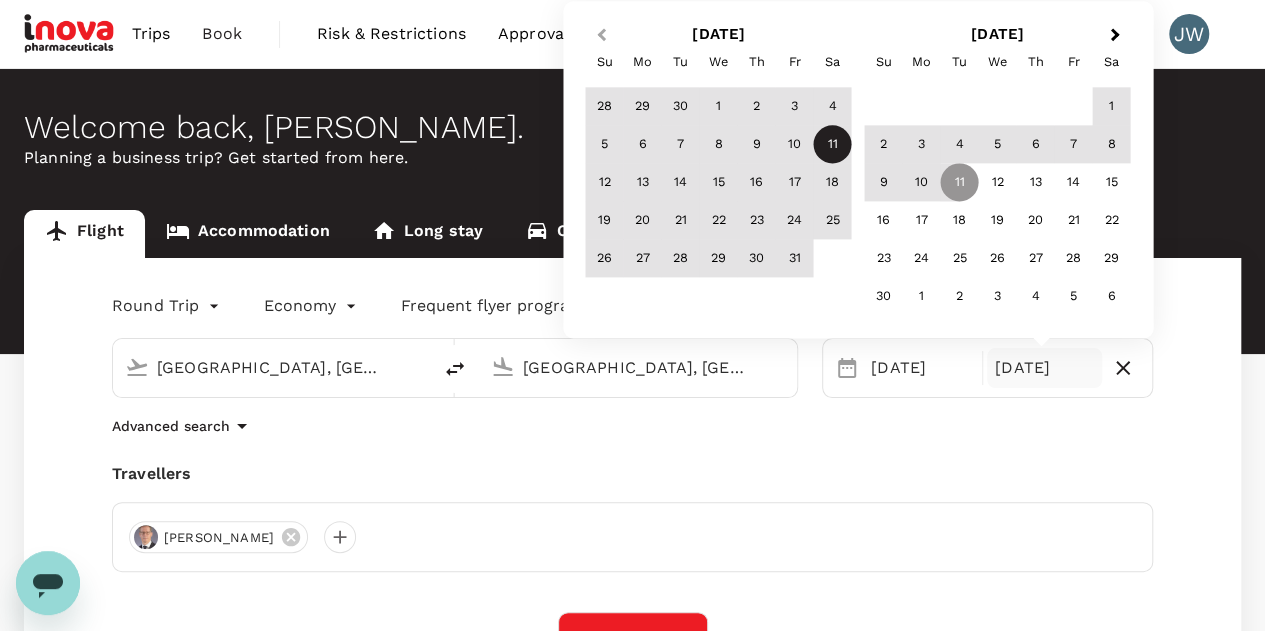 click on "Previous Month" at bounding box center [599, 36] 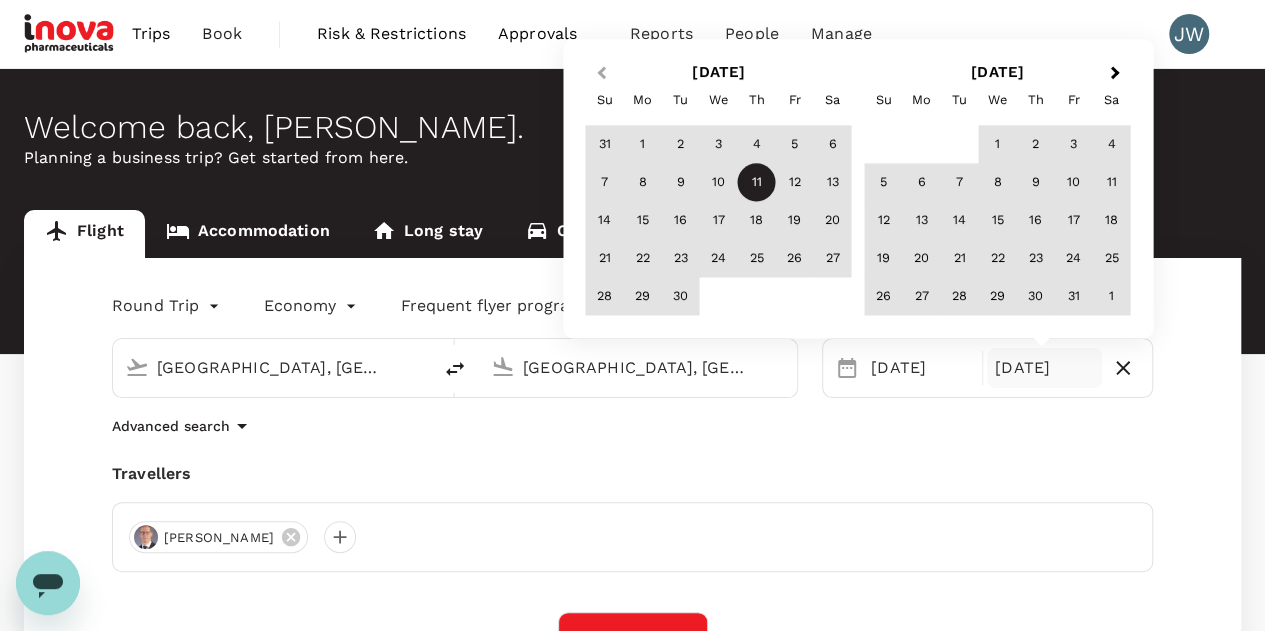 click on "Previous Month" at bounding box center [599, 74] 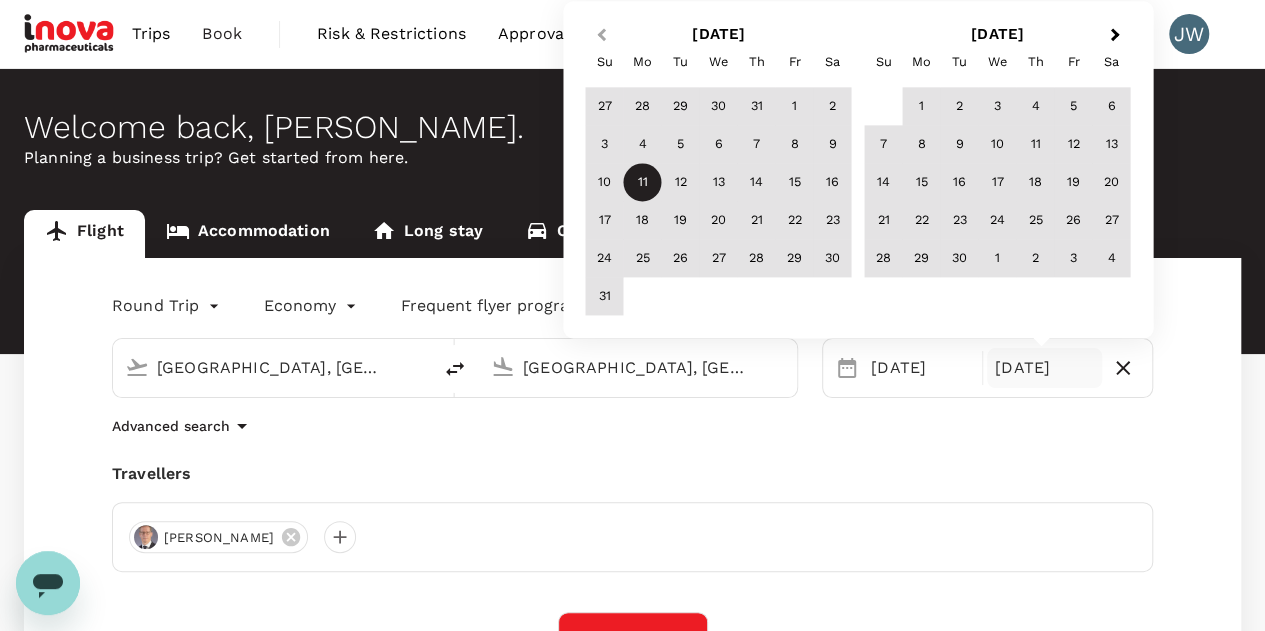 click on "Previous Month" at bounding box center [599, 36] 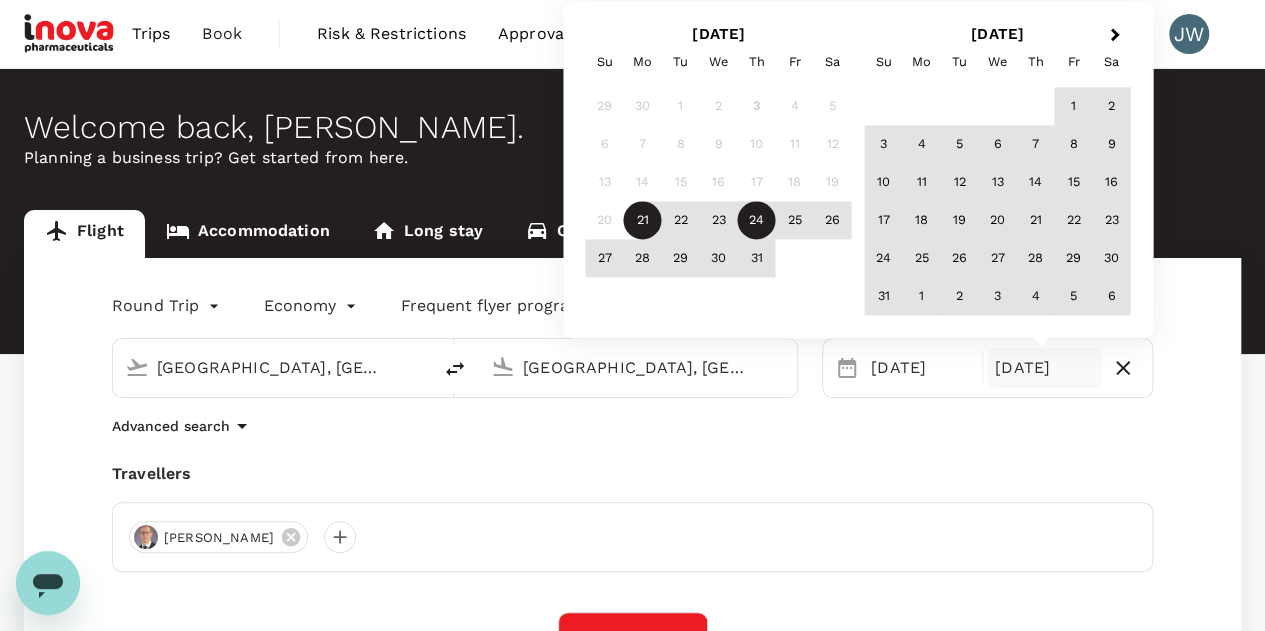 click on "24" at bounding box center (757, 221) 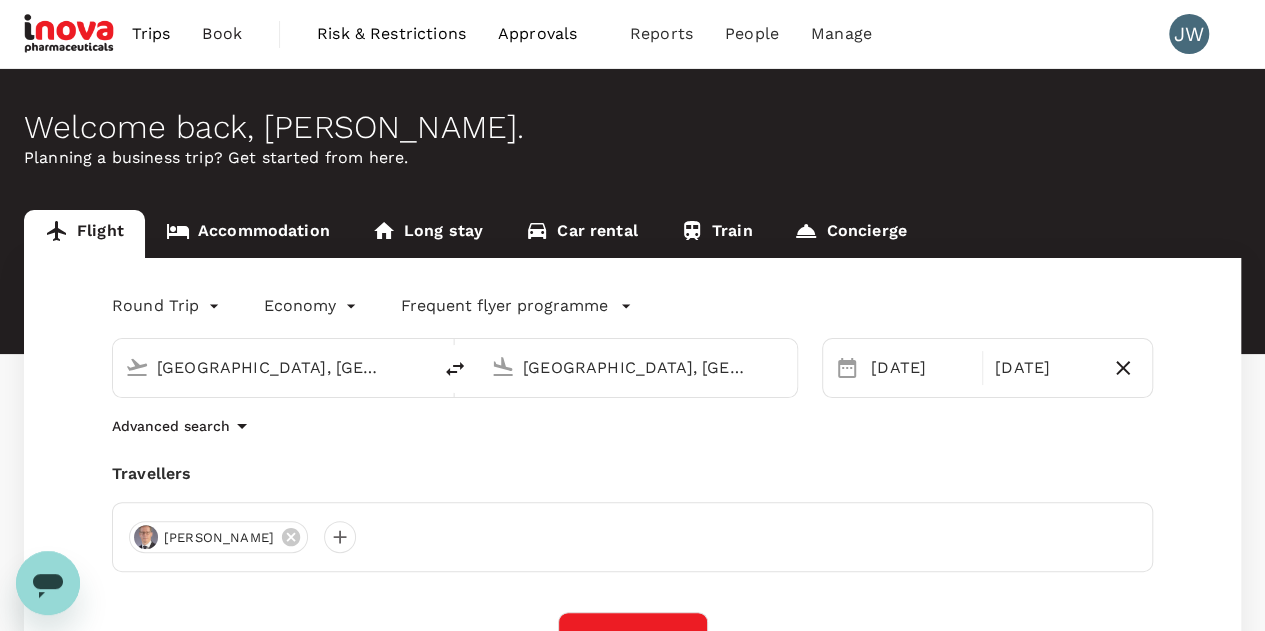 click on "Advanced search" at bounding box center [632, 426] 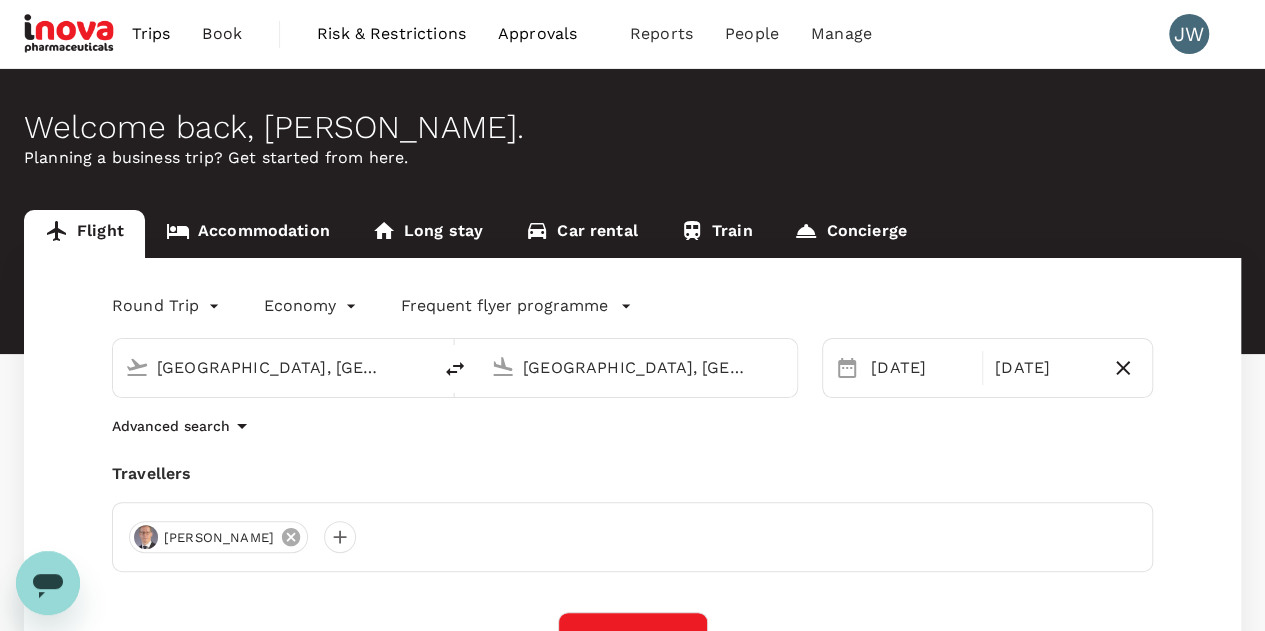 click 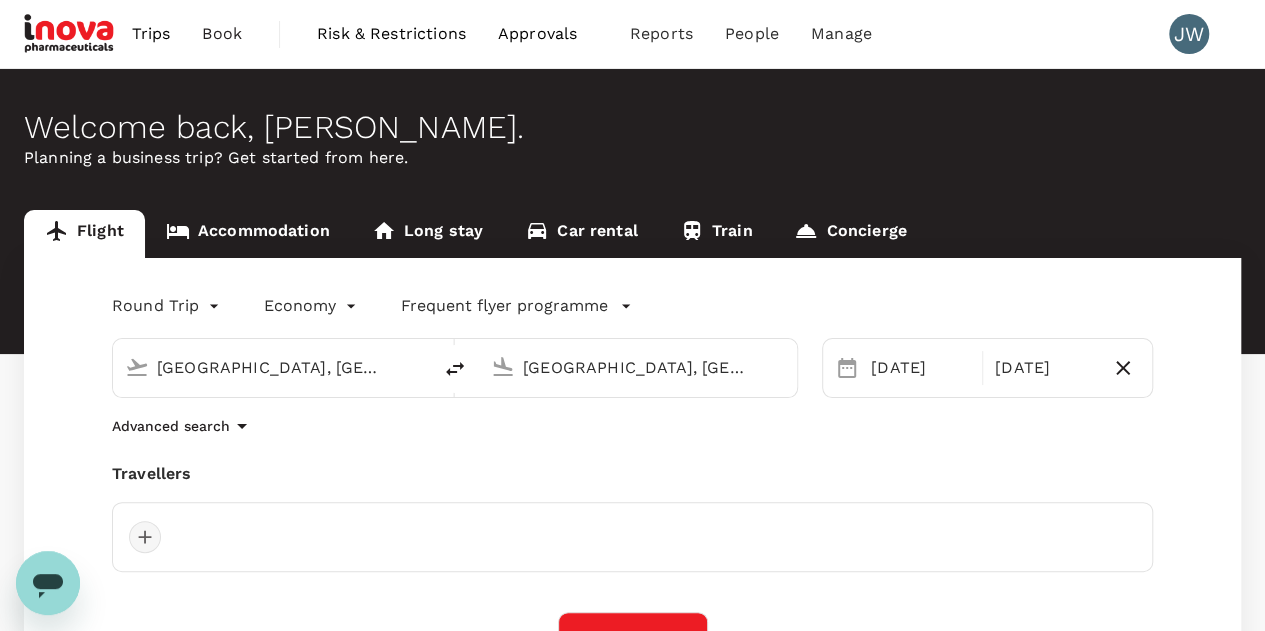 click at bounding box center [145, 537] 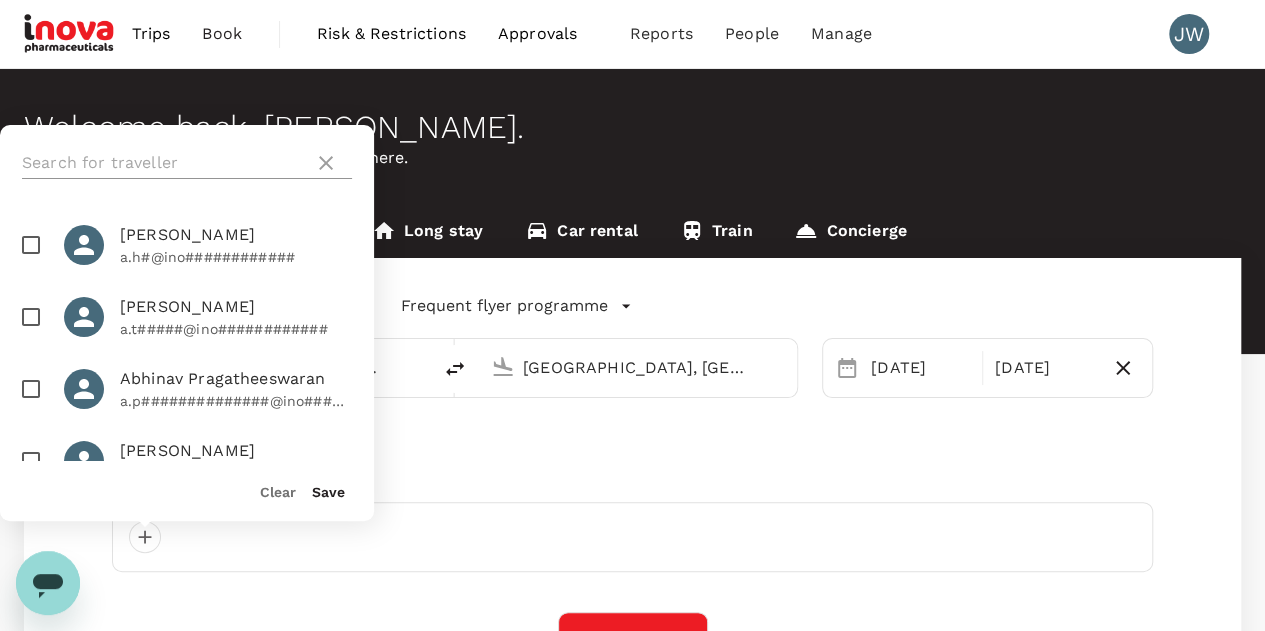 click at bounding box center [164, 163] 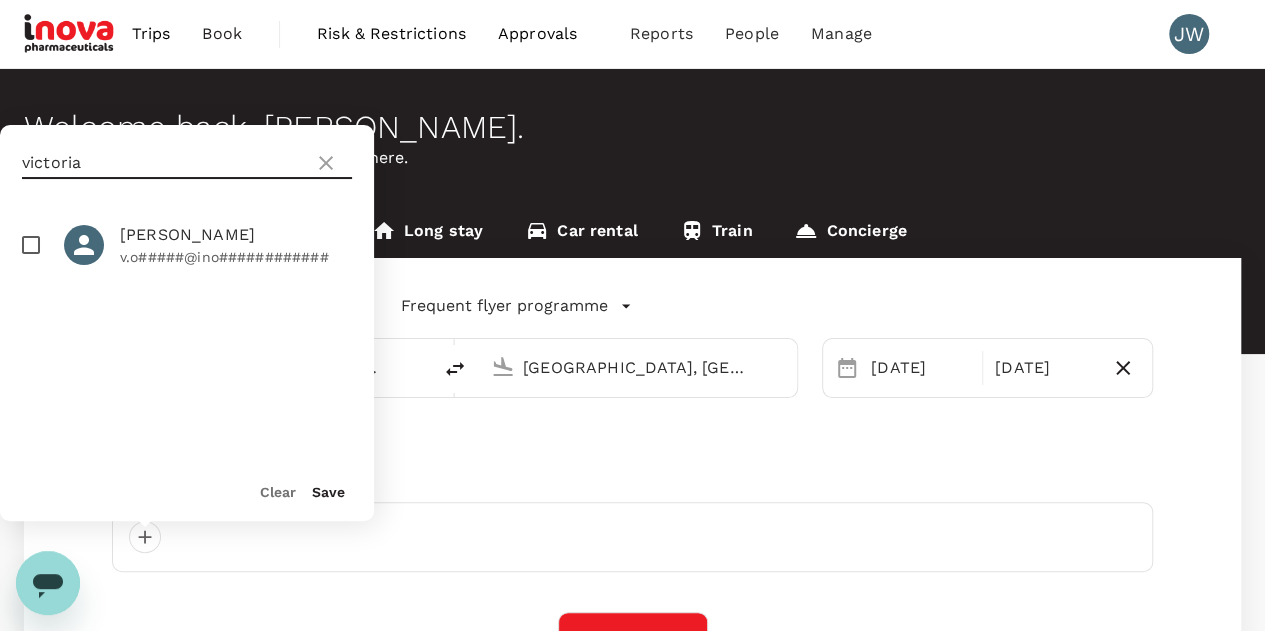 type on "victoria" 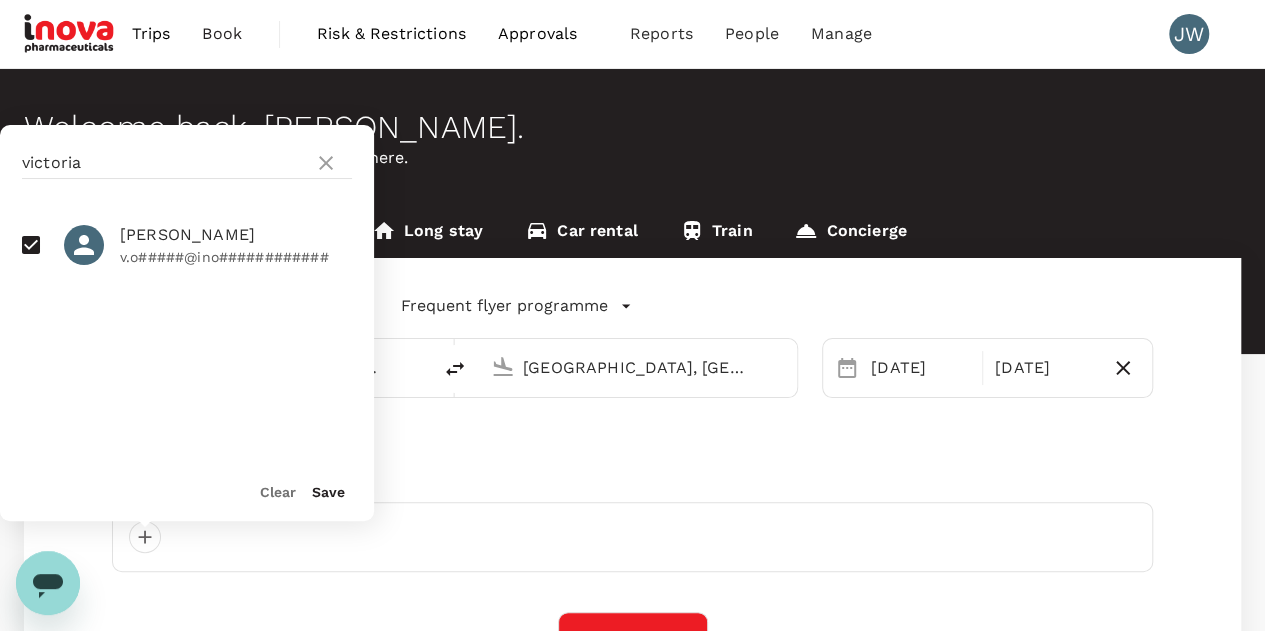 click on "Save" at bounding box center (328, 492) 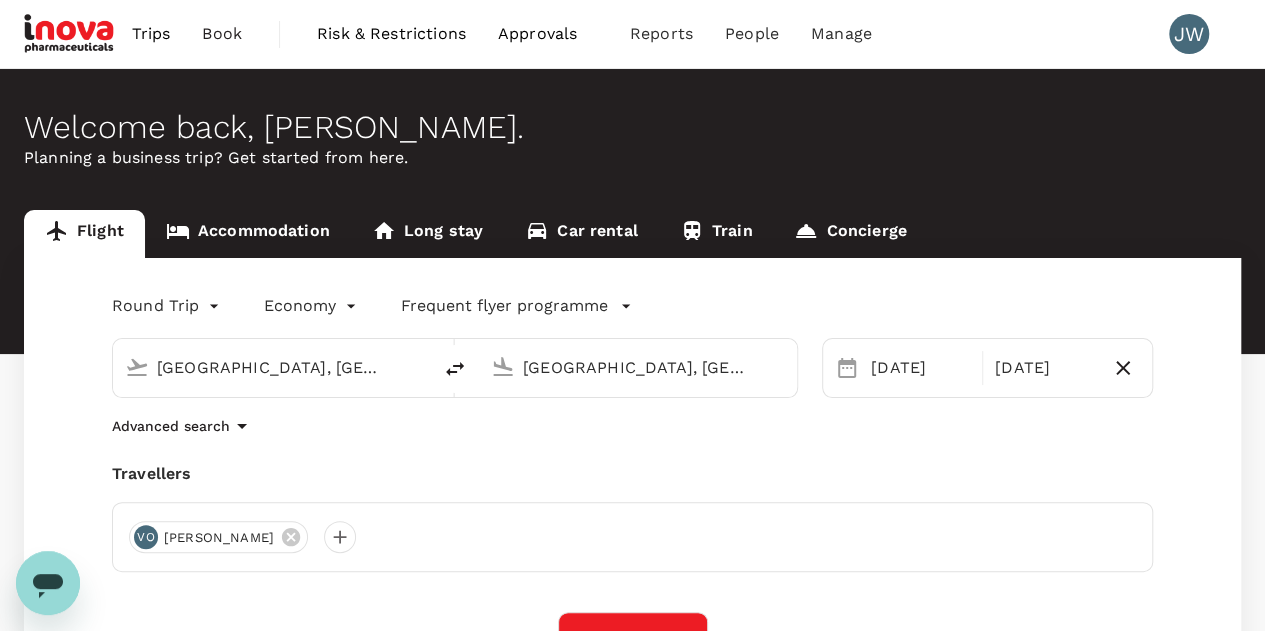 scroll, scrollTop: 300, scrollLeft: 0, axis: vertical 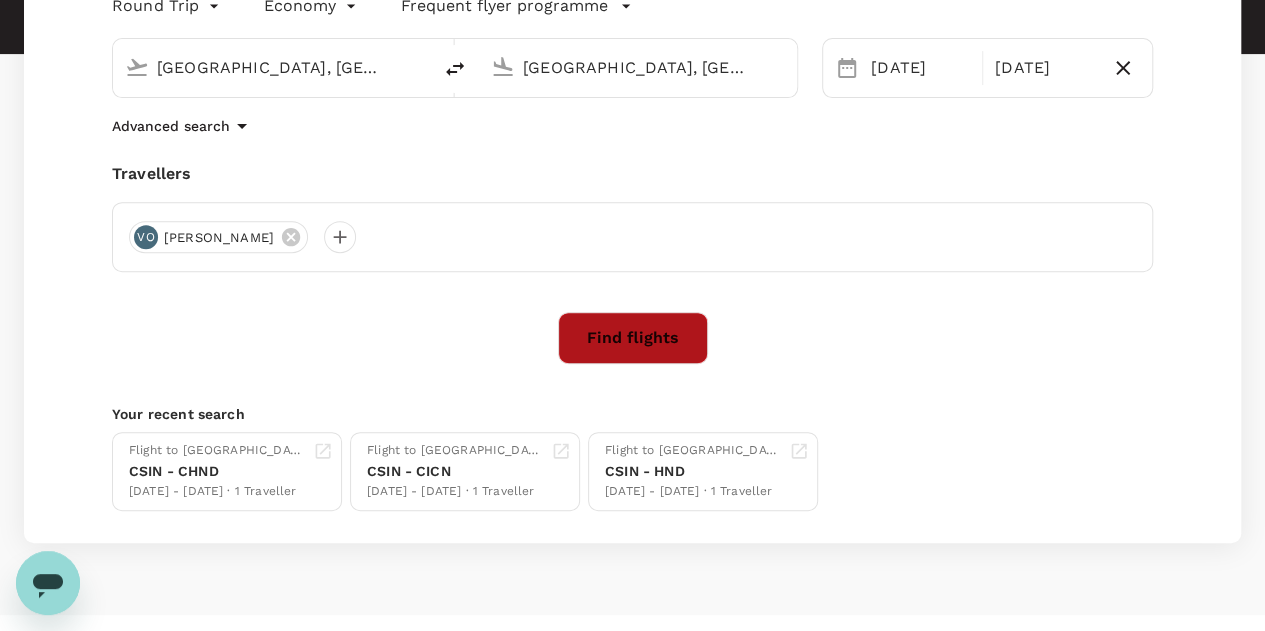 click on "Find flights" at bounding box center (633, 338) 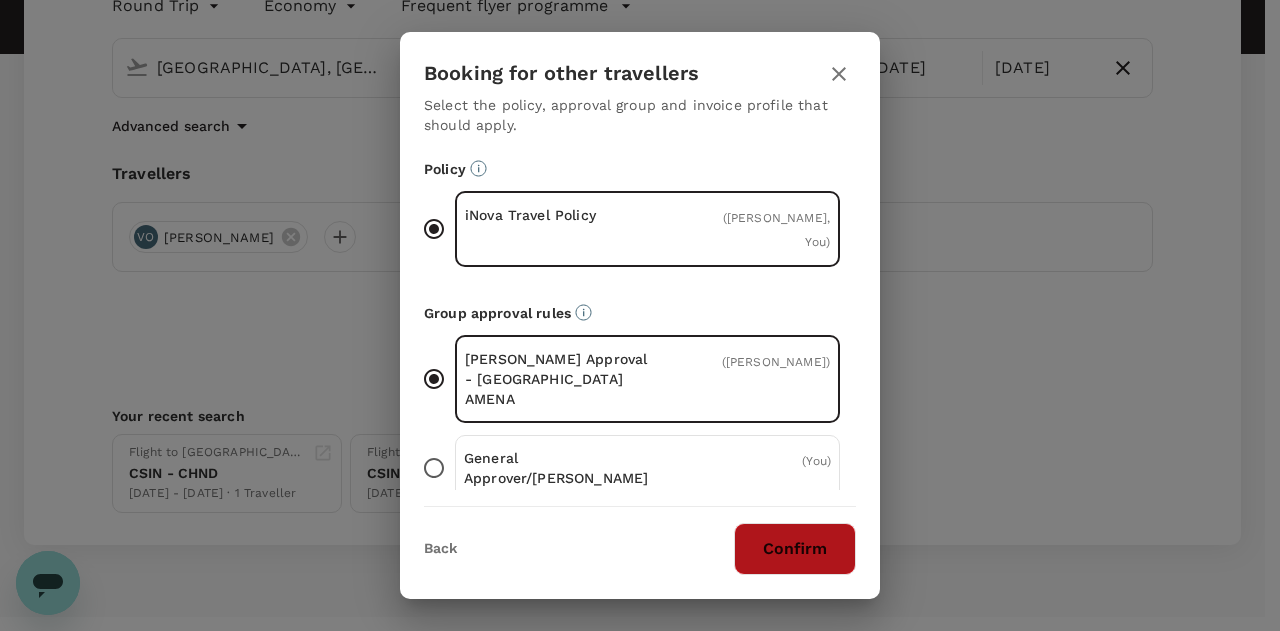 click on "Confirm" at bounding box center (795, 549) 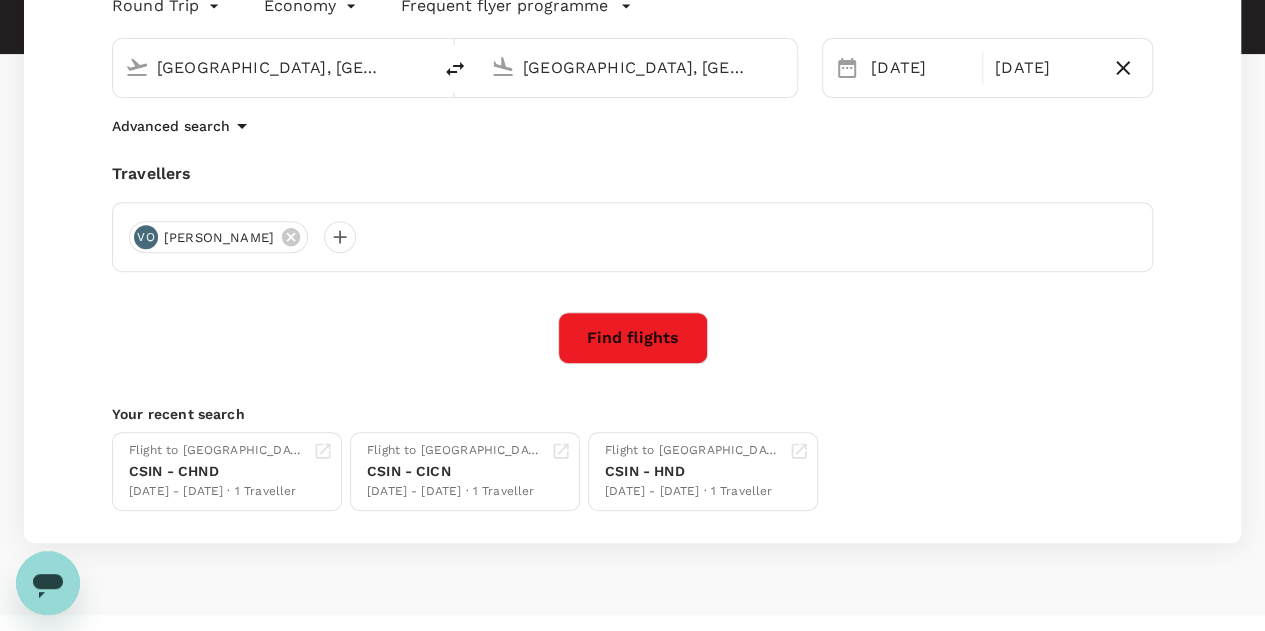 scroll, scrollTop: 0, scrollLeft: 0, axis: both 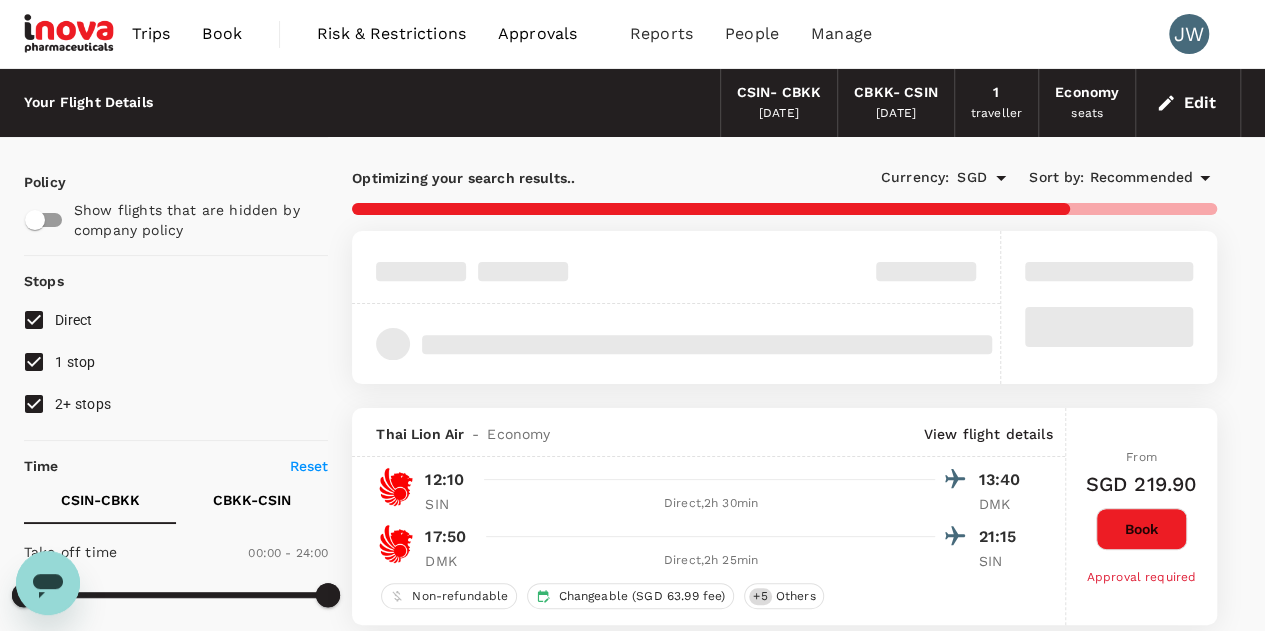 click on "2+ stops" at bounding box center (34, 404) 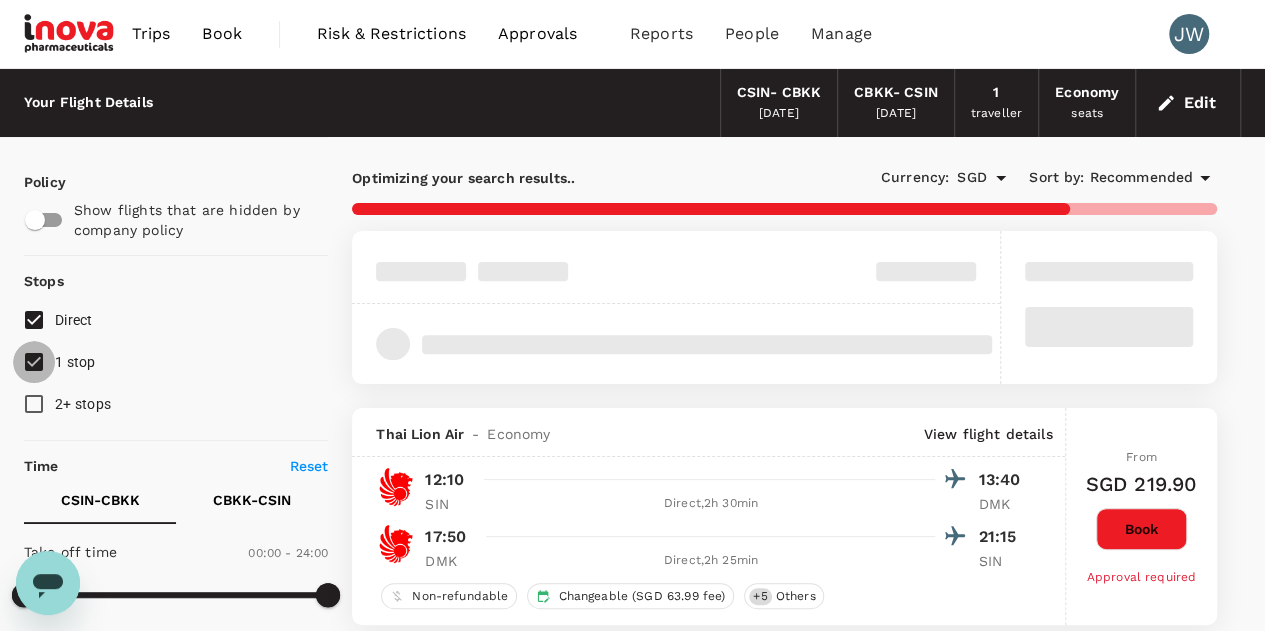 click on "1 stop" at bounding box center (34, 362) 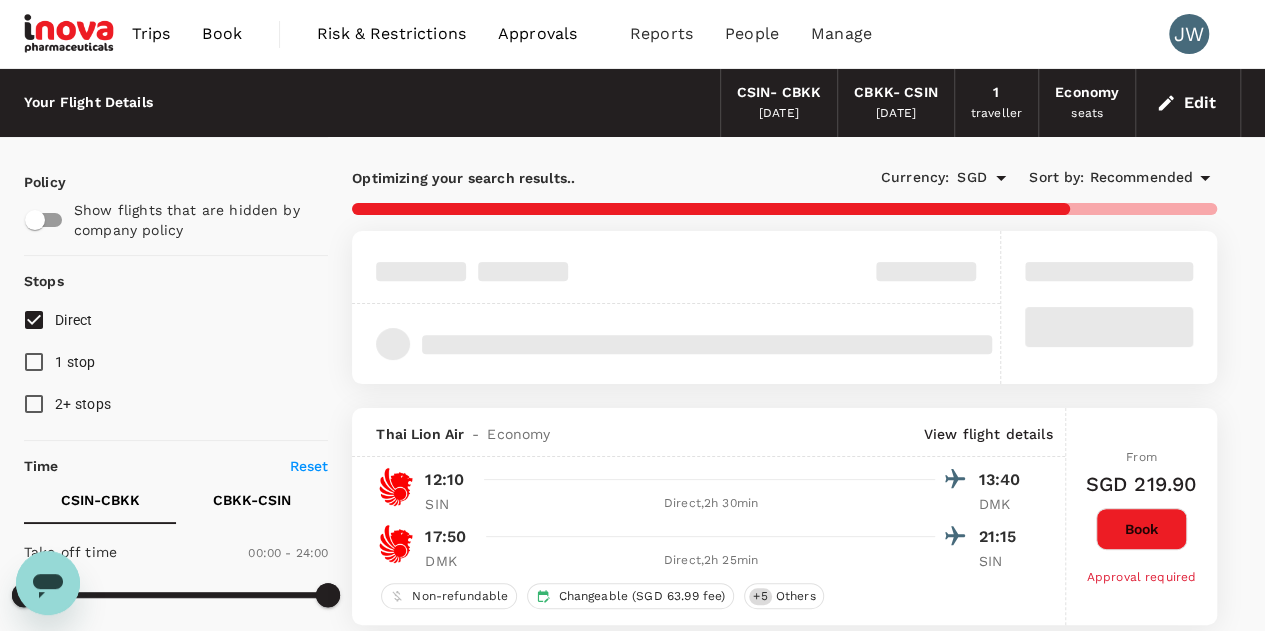 click on "Recommended" at bounding box center (1141, 178) 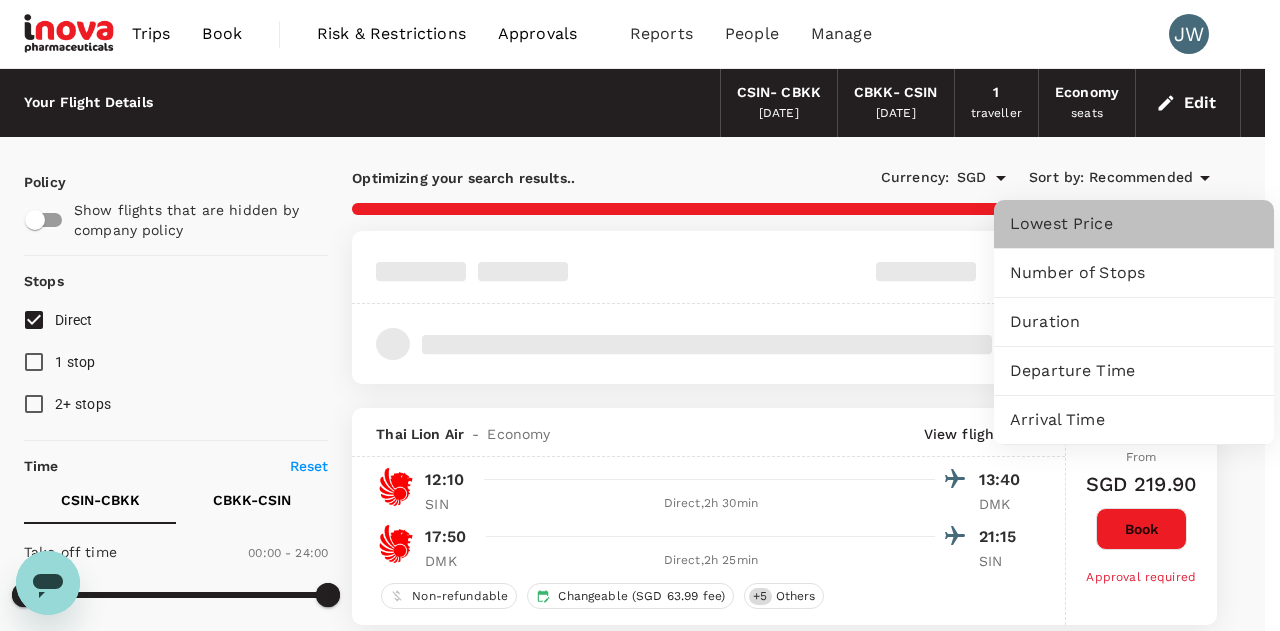 click on "Lowest Price" at bounding box center [1134, 224] 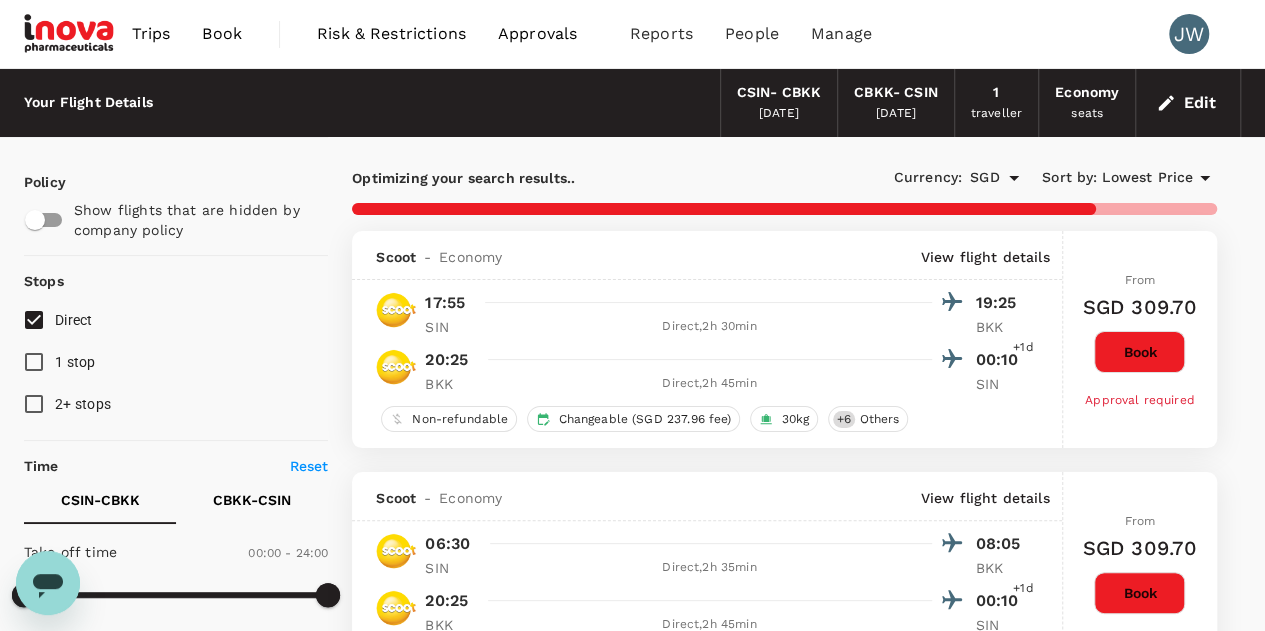type on "1010" 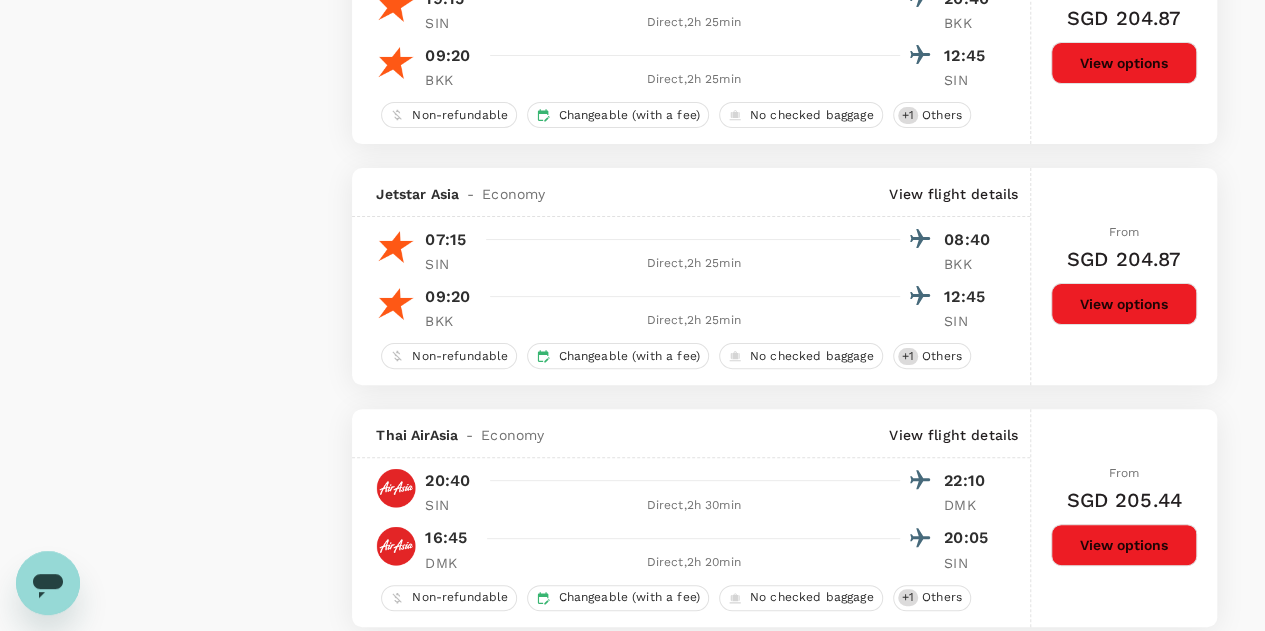 scroll, scrollTop: 4776, scrollLeft: 0, axis: vertical 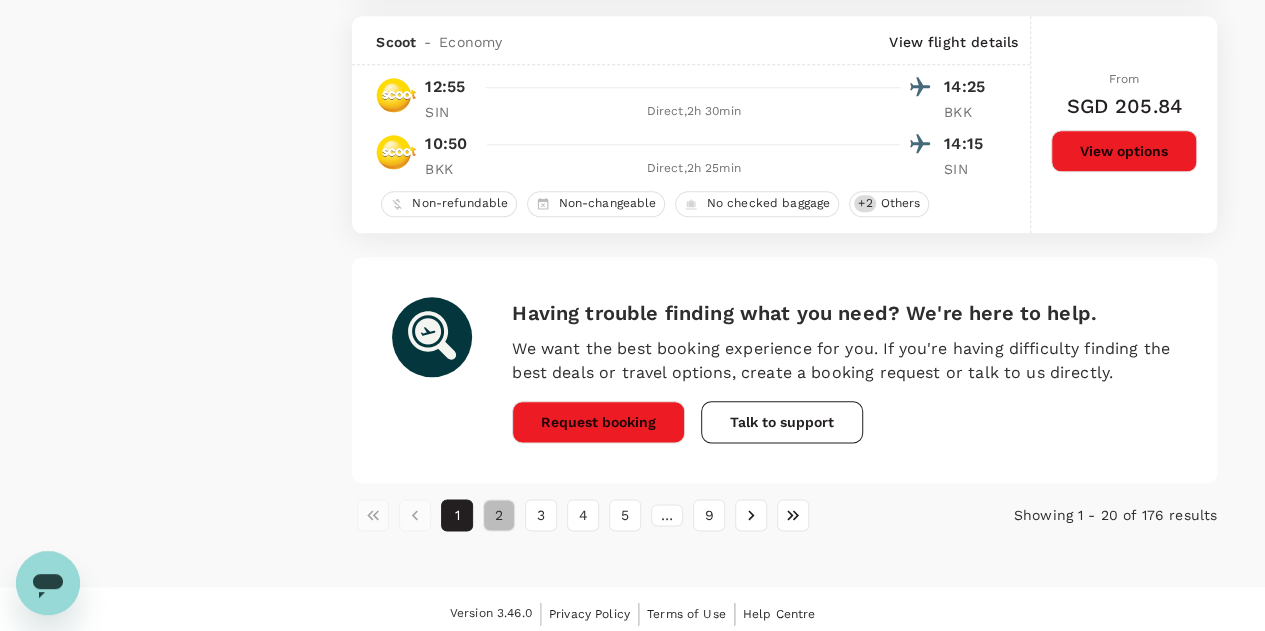 click on "2" at bounding box center [499, 515] 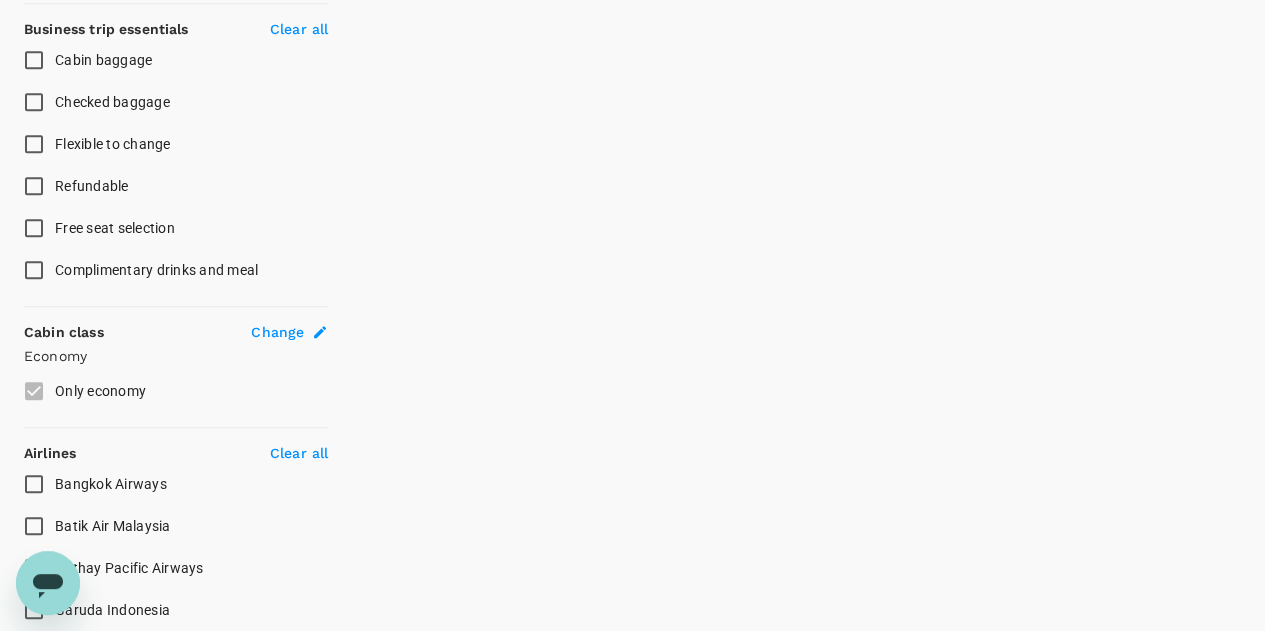 scroll, scrollTop: 1309, scrollLeft: 0, axis: vertical 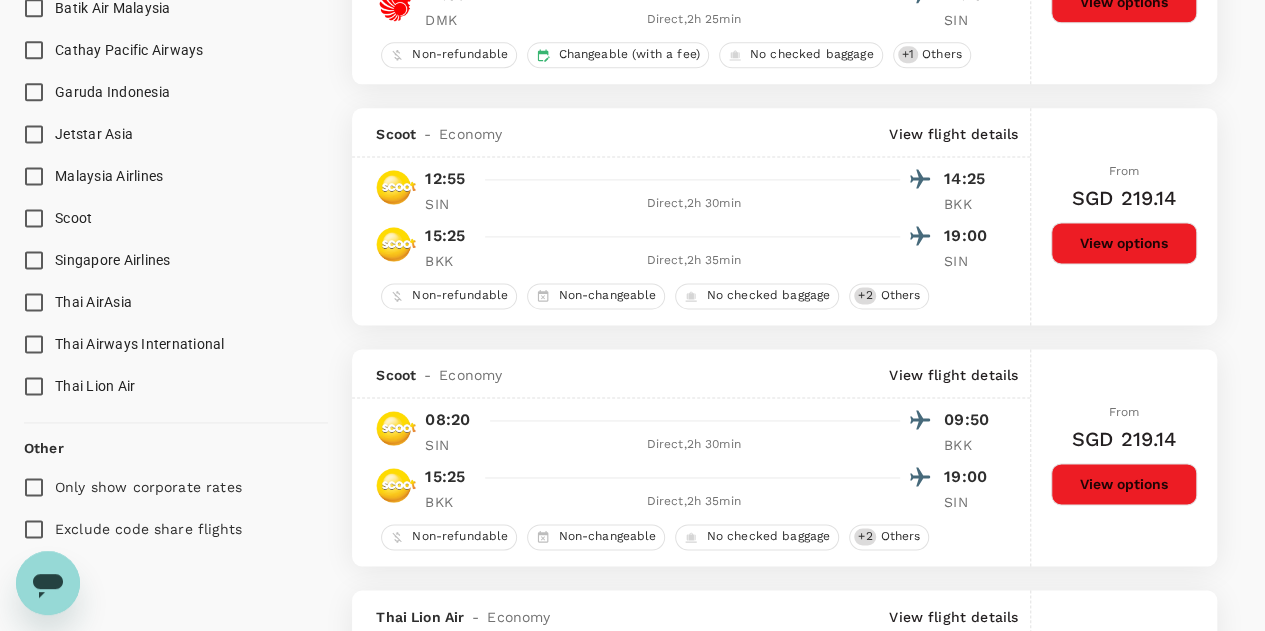 click on "Singapore Airlines" at bounding box center (34, 260) 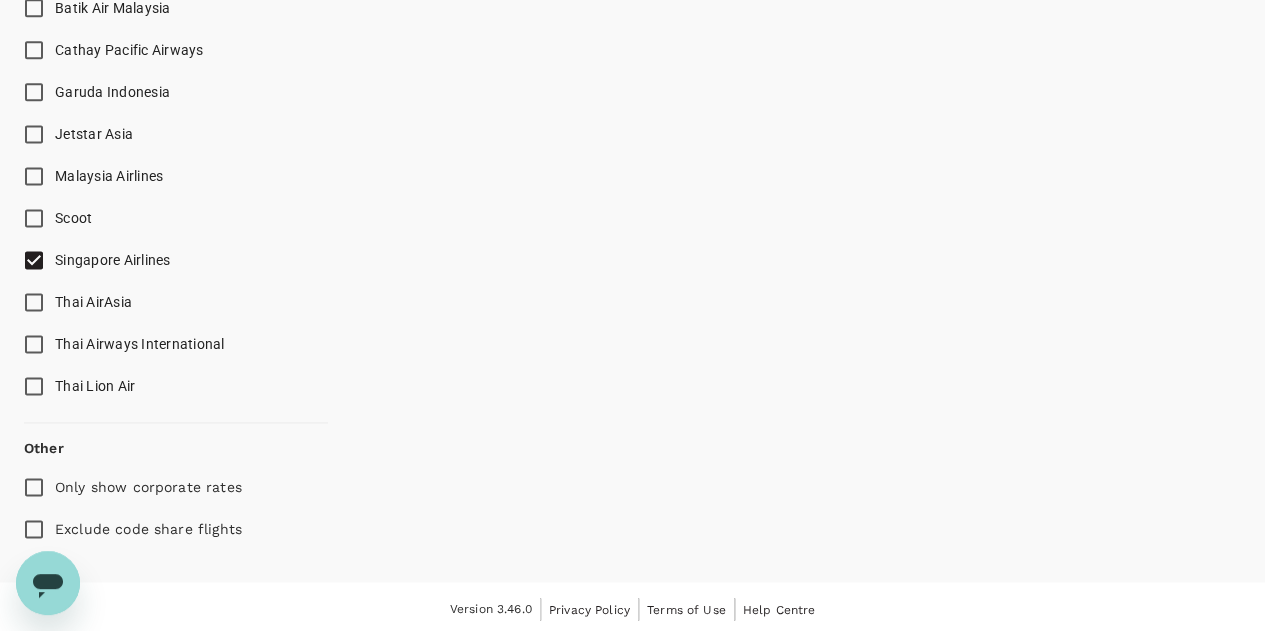 click on "Thai Airways International" at bounding box center [34, 344] 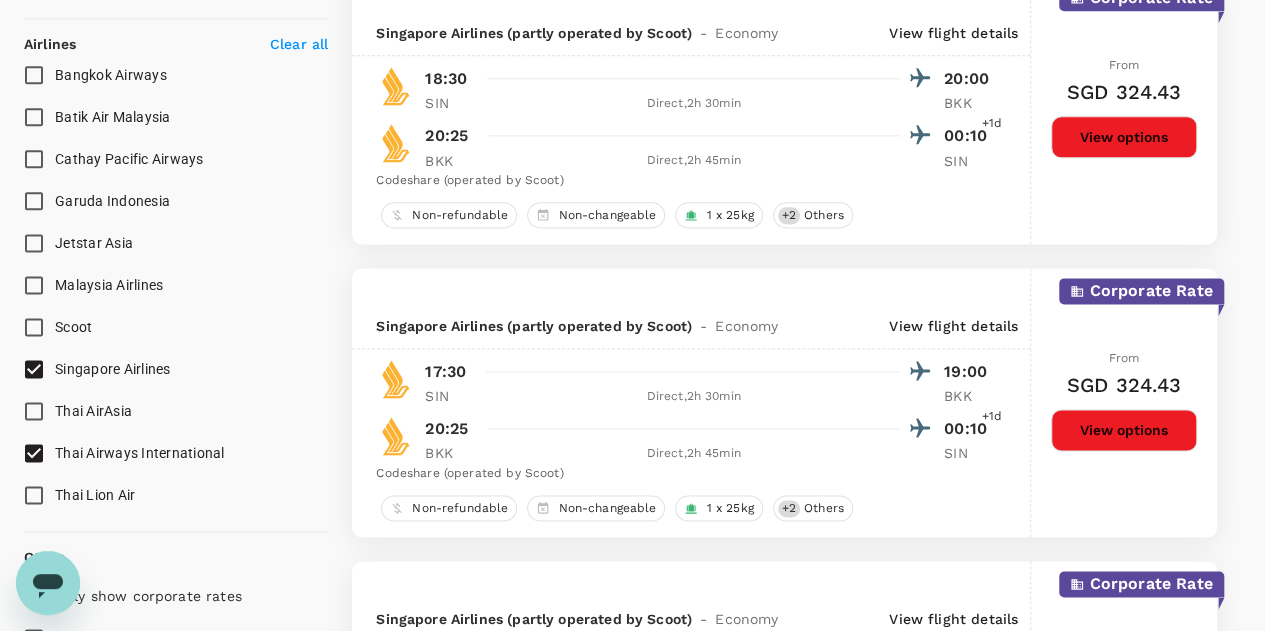 scroll, scrollTop: 1500, scrollLeft: 0, axis: vertical 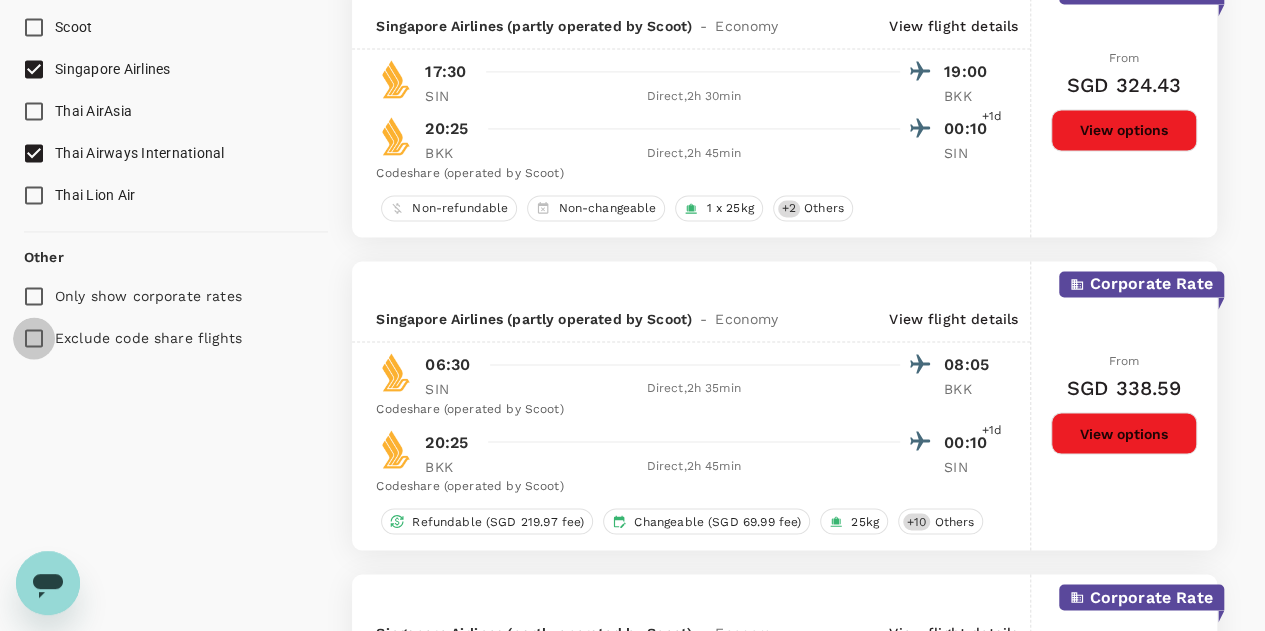 click on "Exclude code share flights" at bounding box center (34, 338) 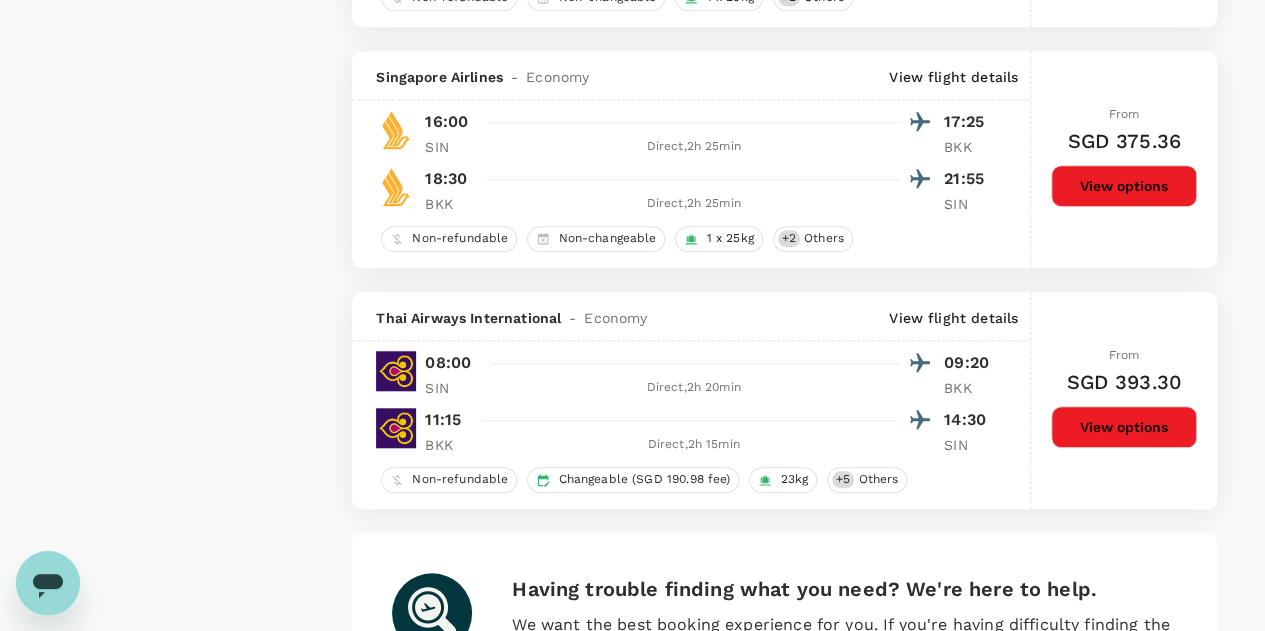 scroll, scrollTop: 4776, scrollLeft: 0, axis: vertical 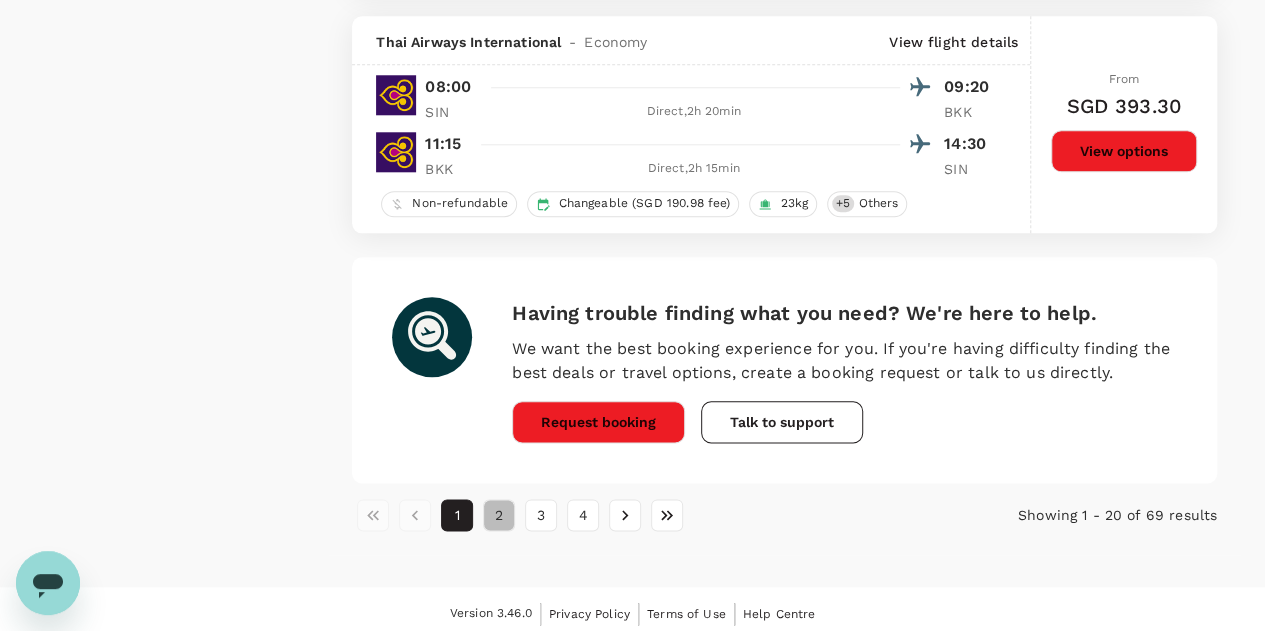 click on "2" at bounding box center (499, 515) 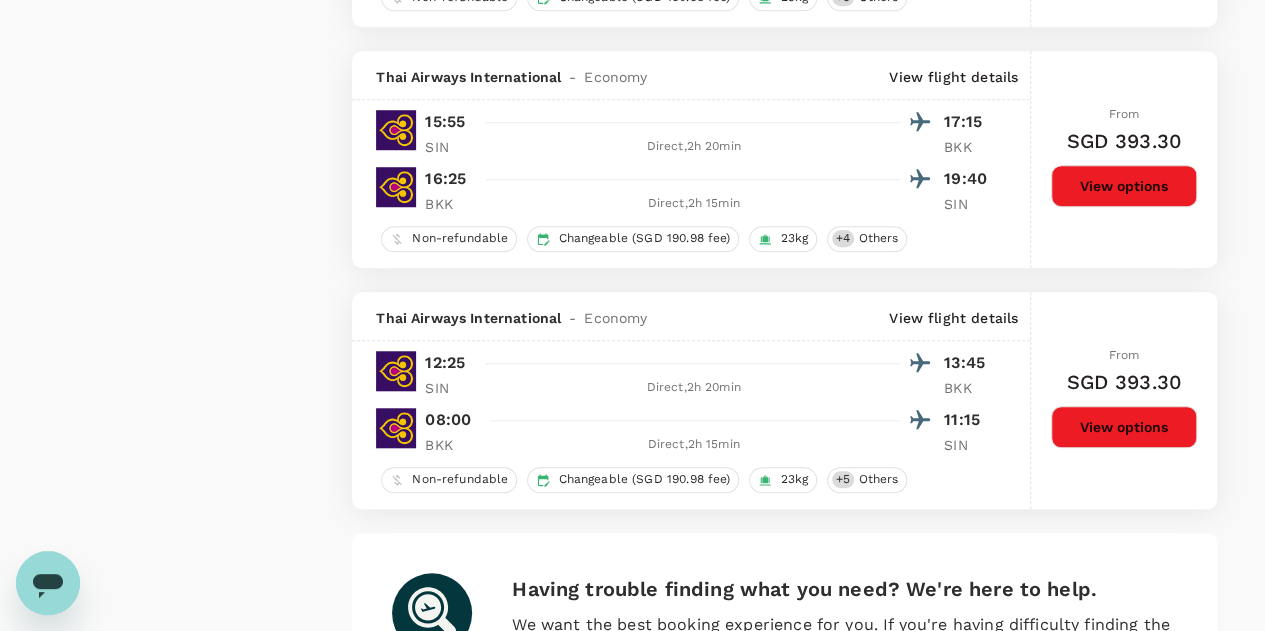 scroll, scrollTop: 4776, scrollLeft: 0, axis: vertical 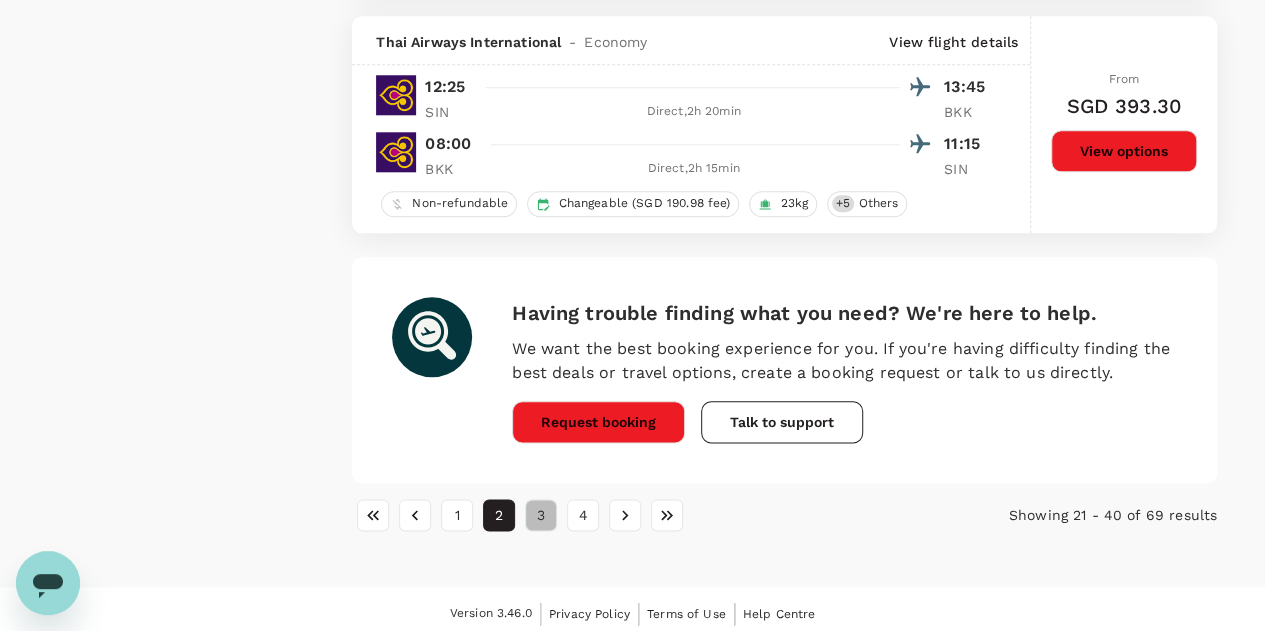 click on "3" at bounding box center [541, 515] 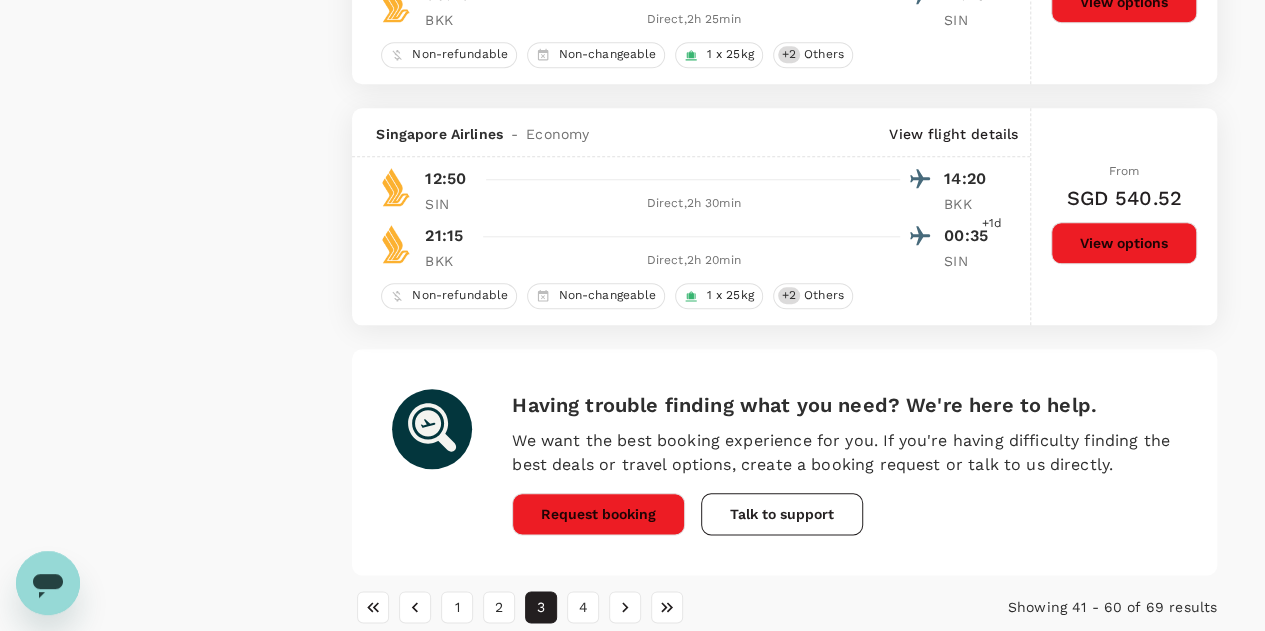 scroll, scrollTop: 4776, scrollLeft: 0, axis: vertical 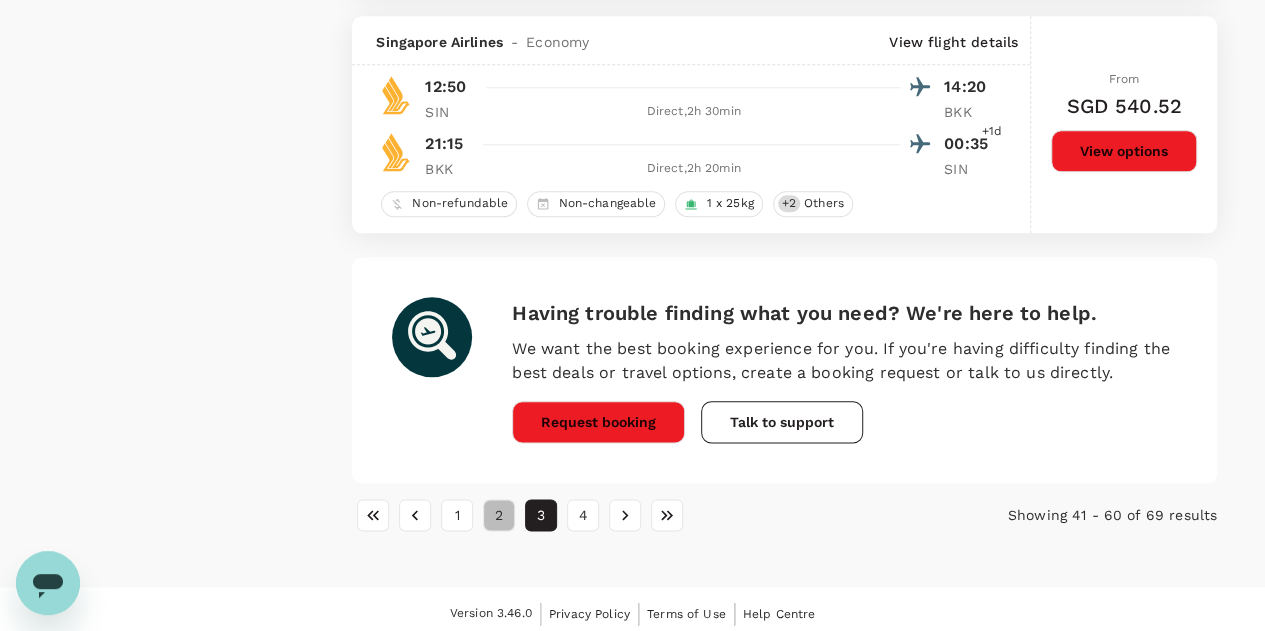 click on "2" at bounding box center (499, 515) 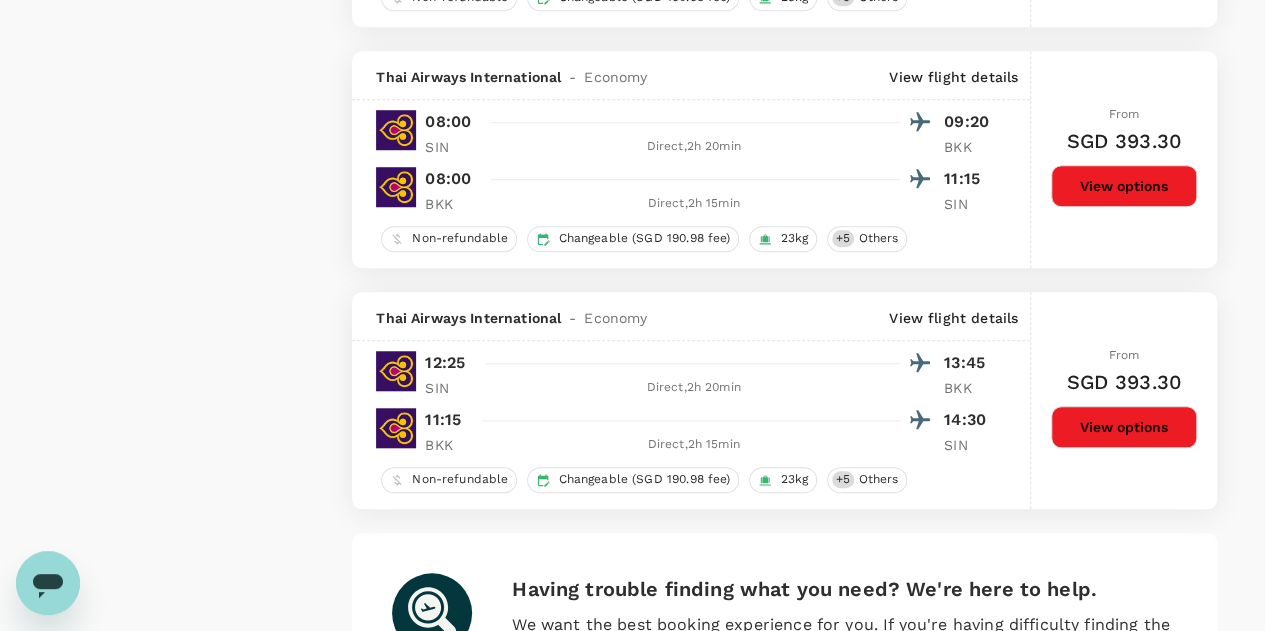 scroll, scrollTop: 4776, scrollLeft: 0, axis: vertical 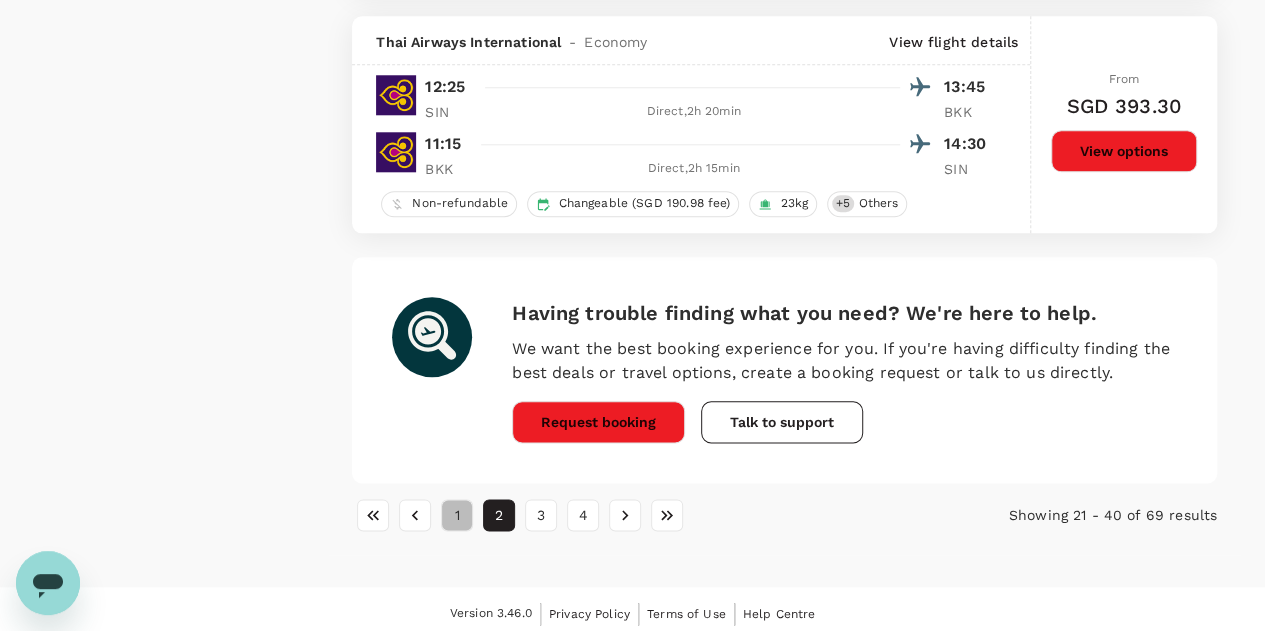 click on "1" at bounding box center [457, 515] 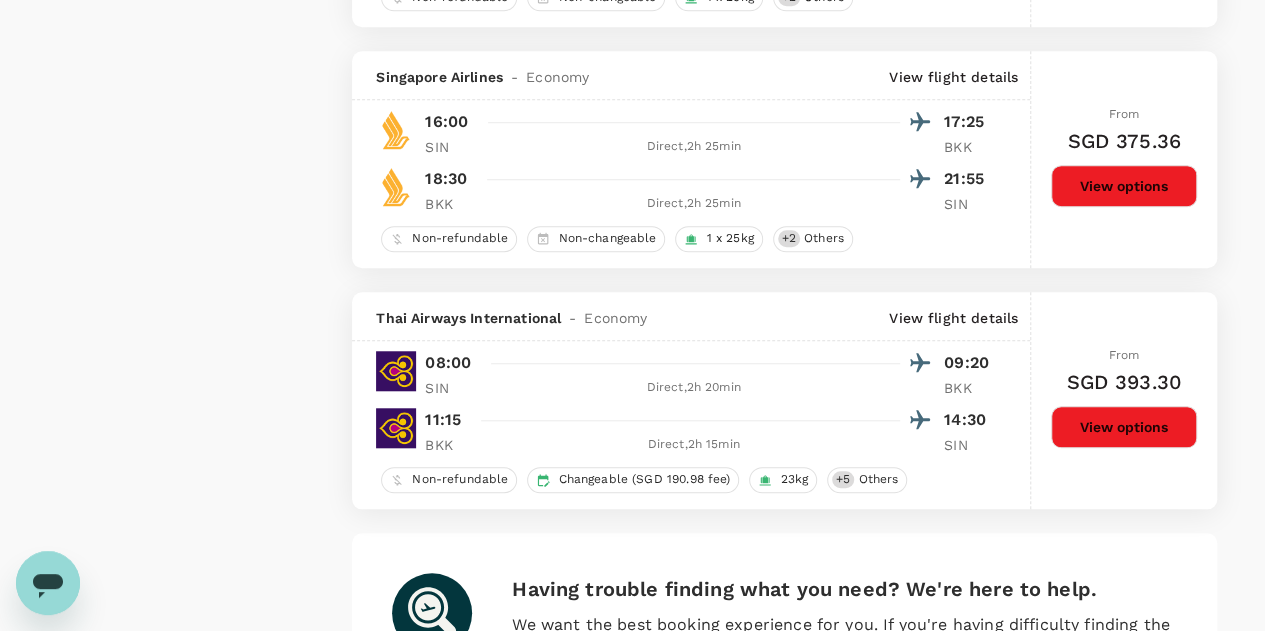 scroll, scrollTop: 4776, scrollLeft: 0, axis: vertical 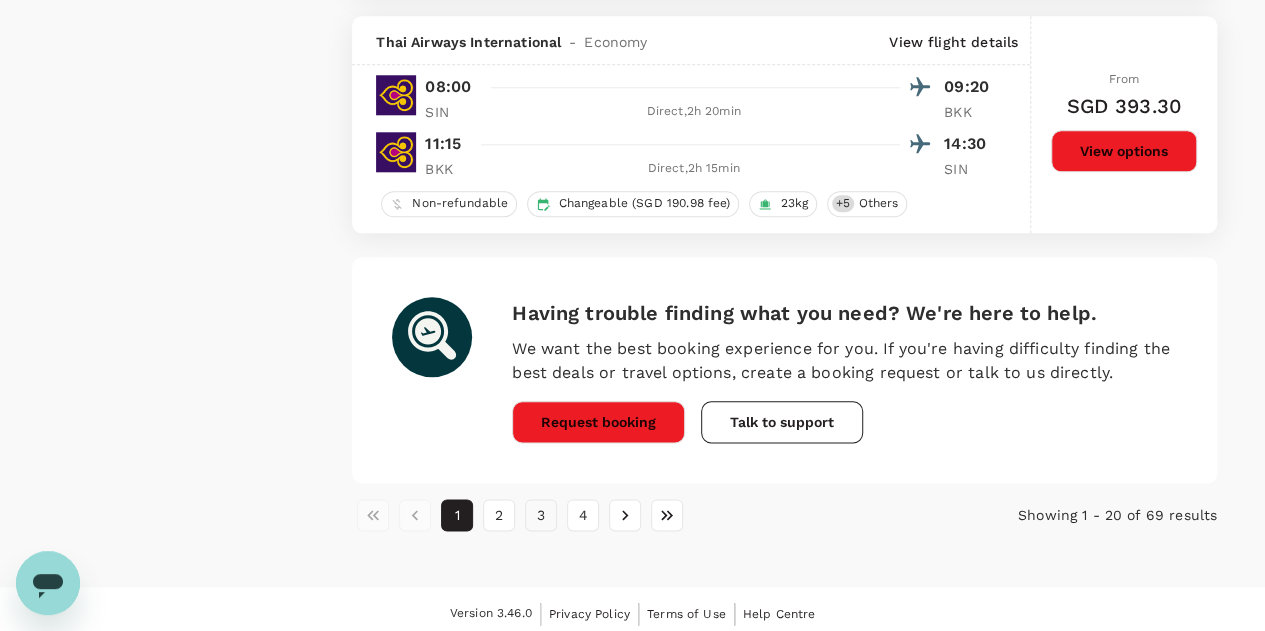 click on "3" at bounding box center [541, 515] 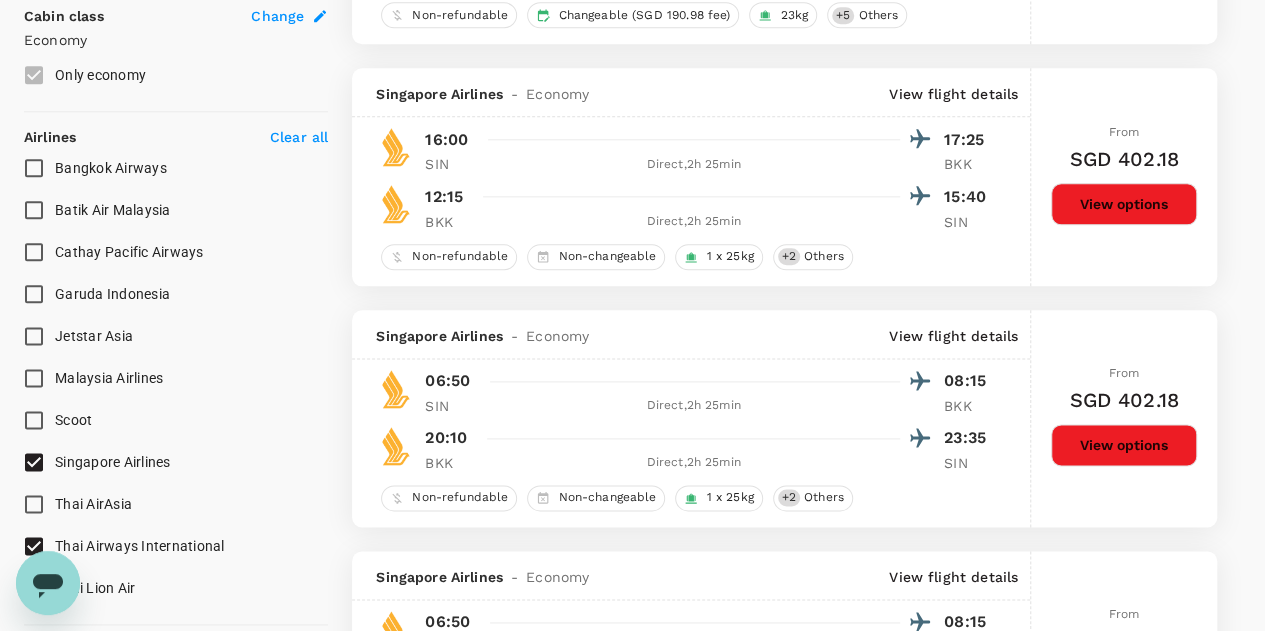scroll, scrollTop: 1200, scrollLeft: 0, axis: vertical 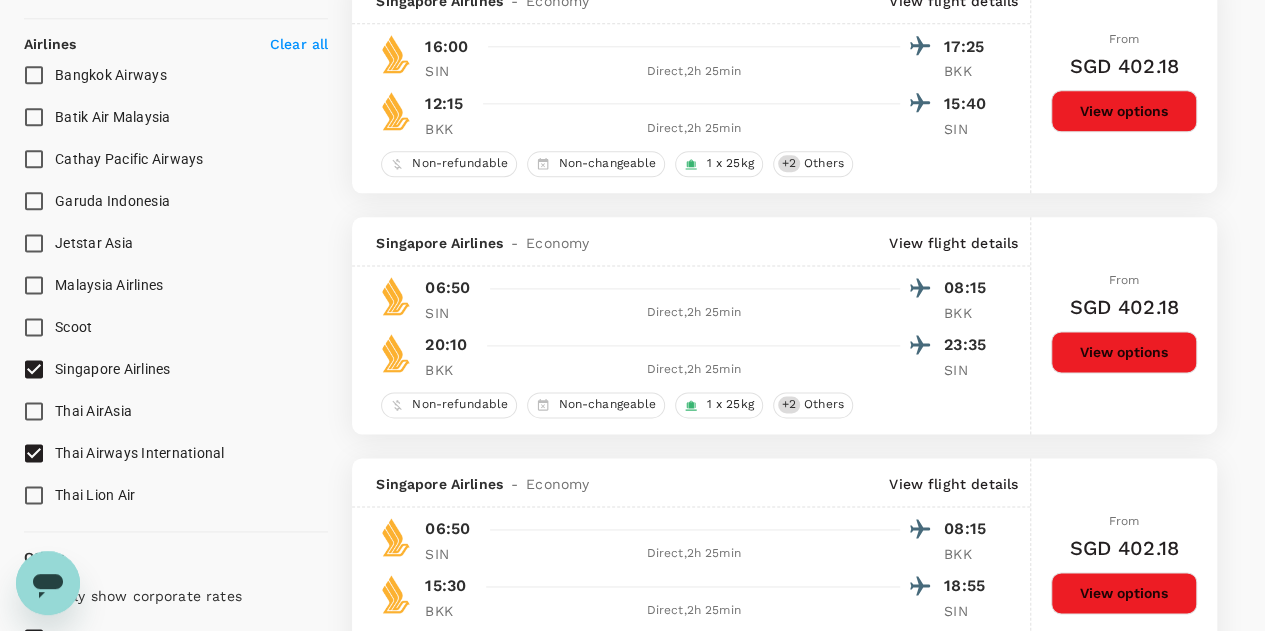 click on "View options" at bounding box center [1124, 352] 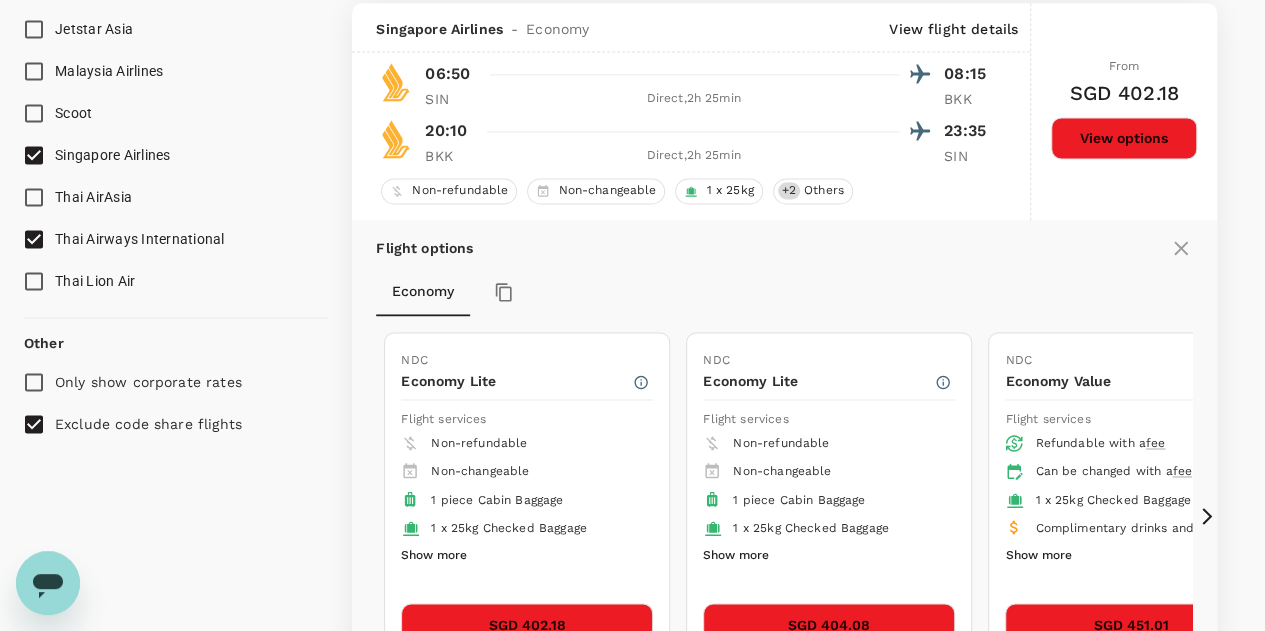 scroll, scrollTop: 1714, scrollLeft: 0, axis: vertical 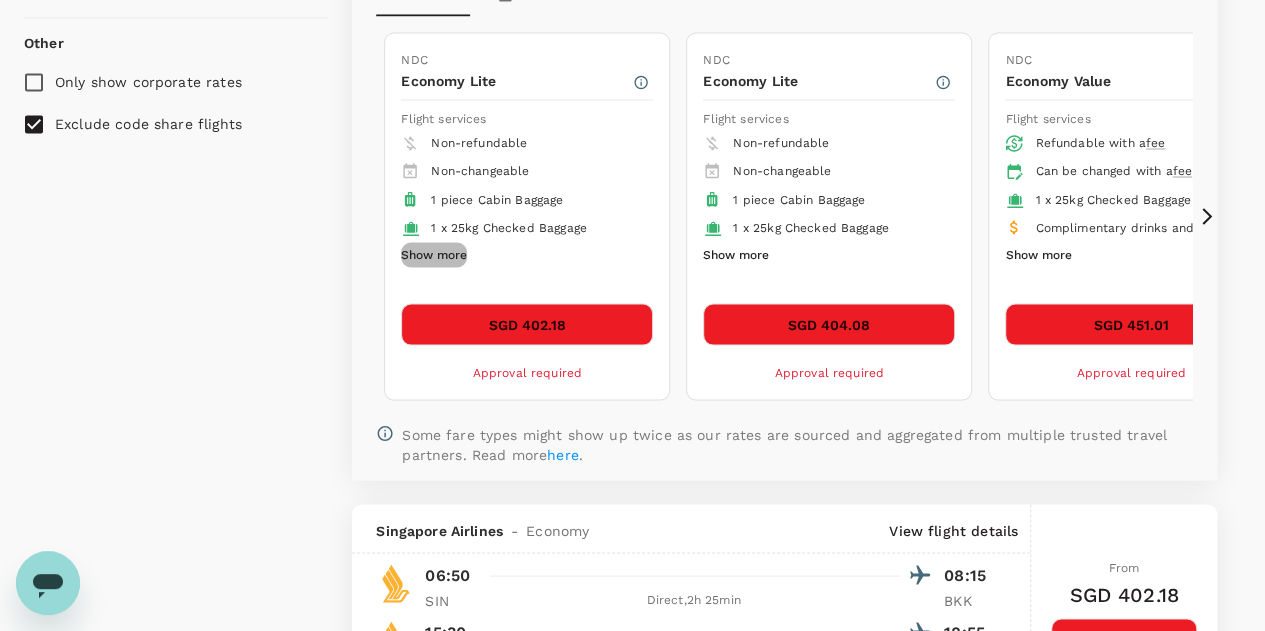 click on "Show more" at bounding box center (434, 255) 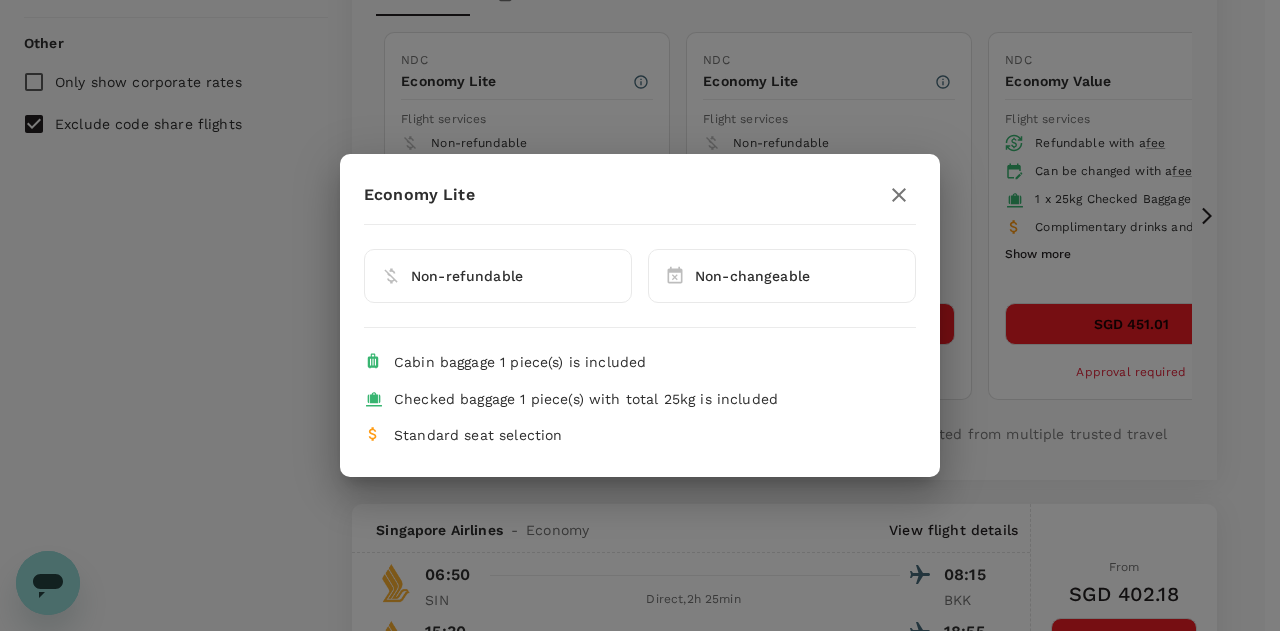 click 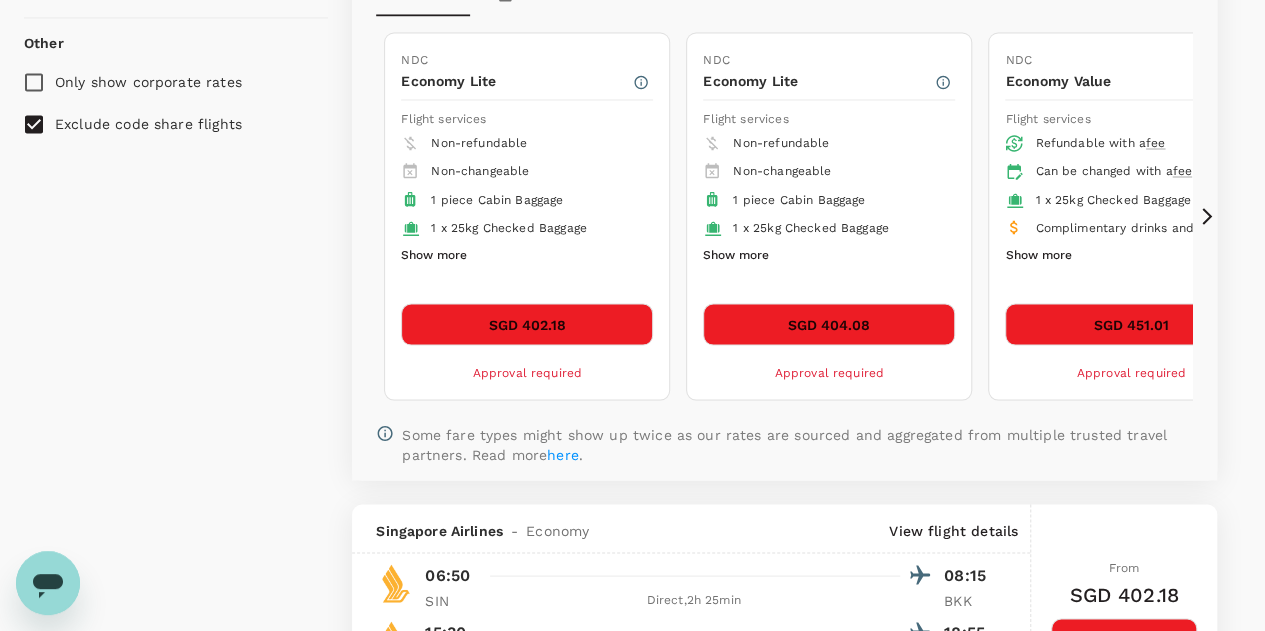 click 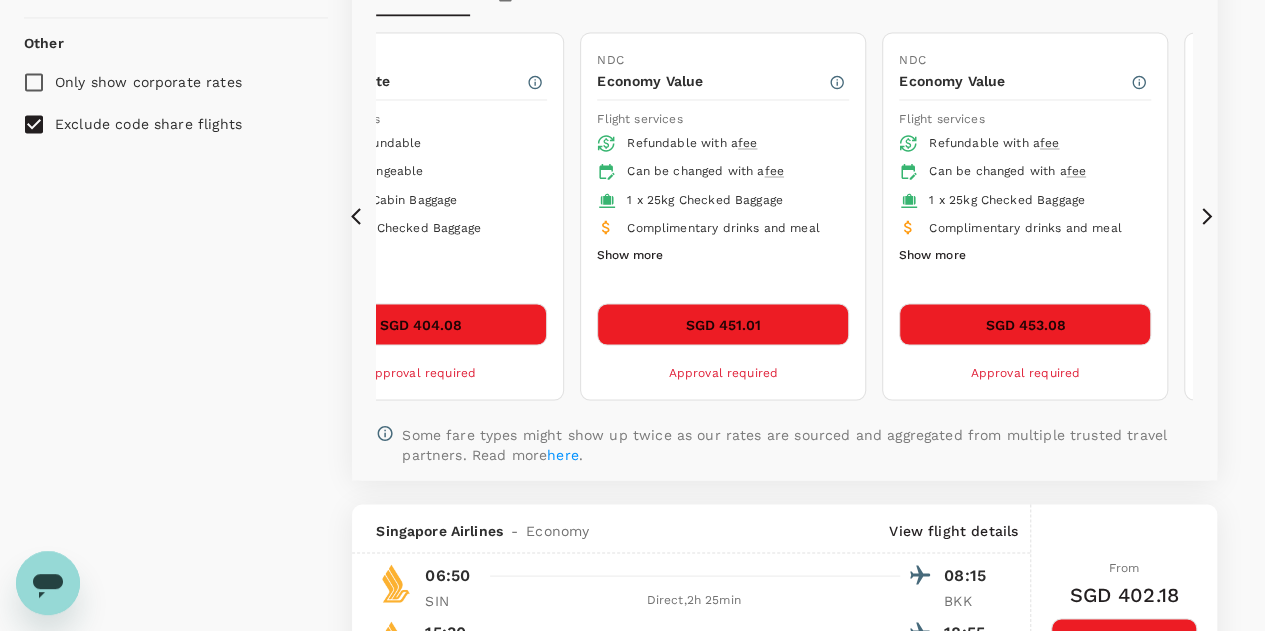 click on "Show more" at bounding box center (630, 255) 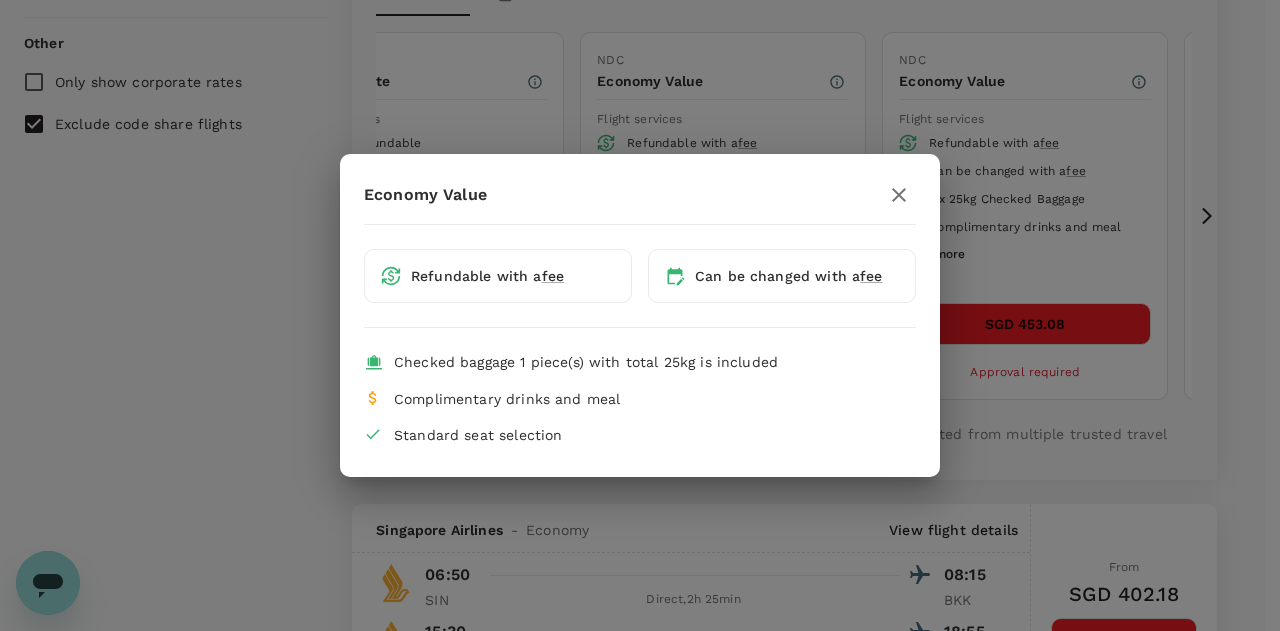 click 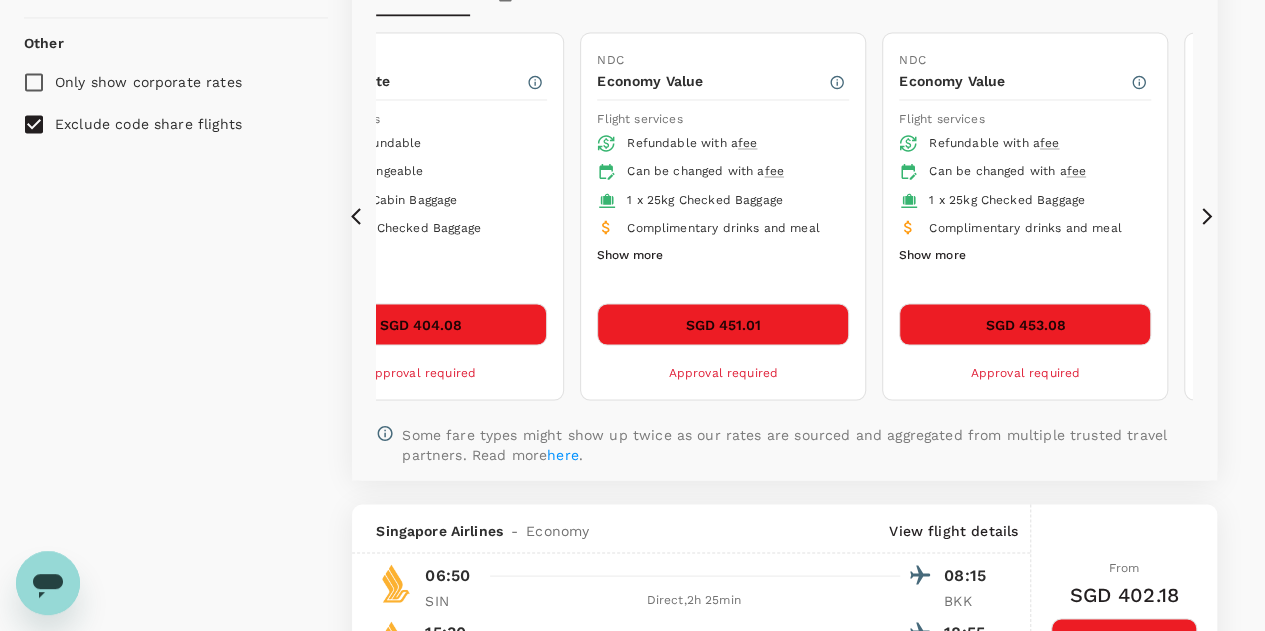click 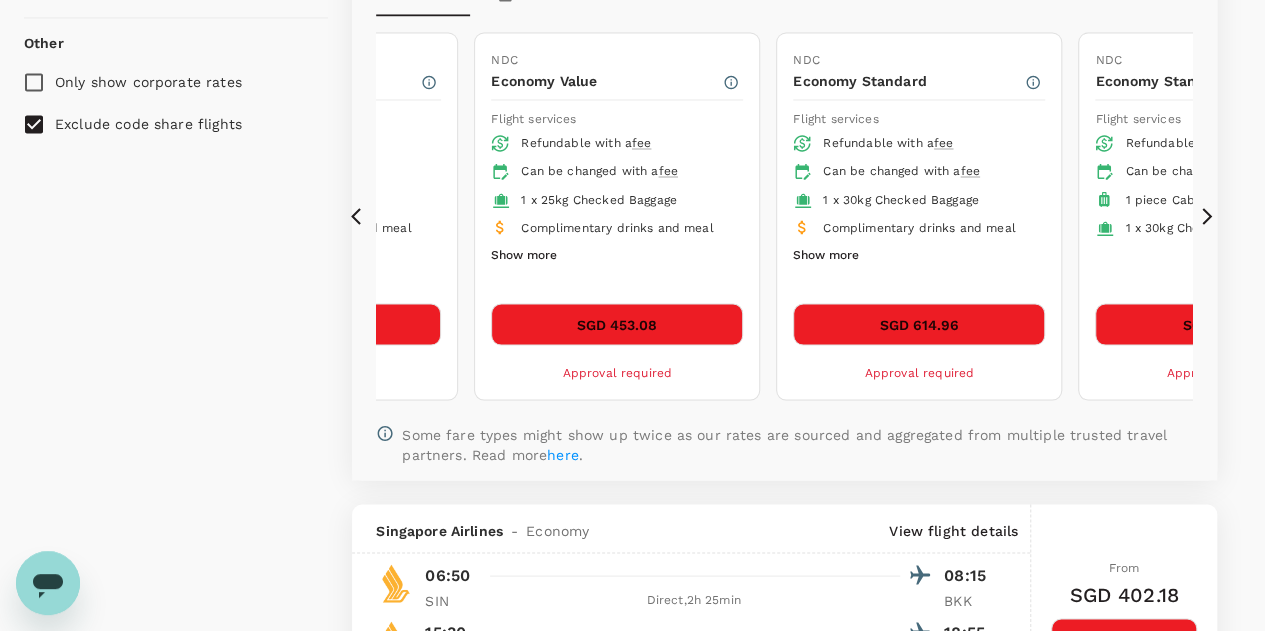 click 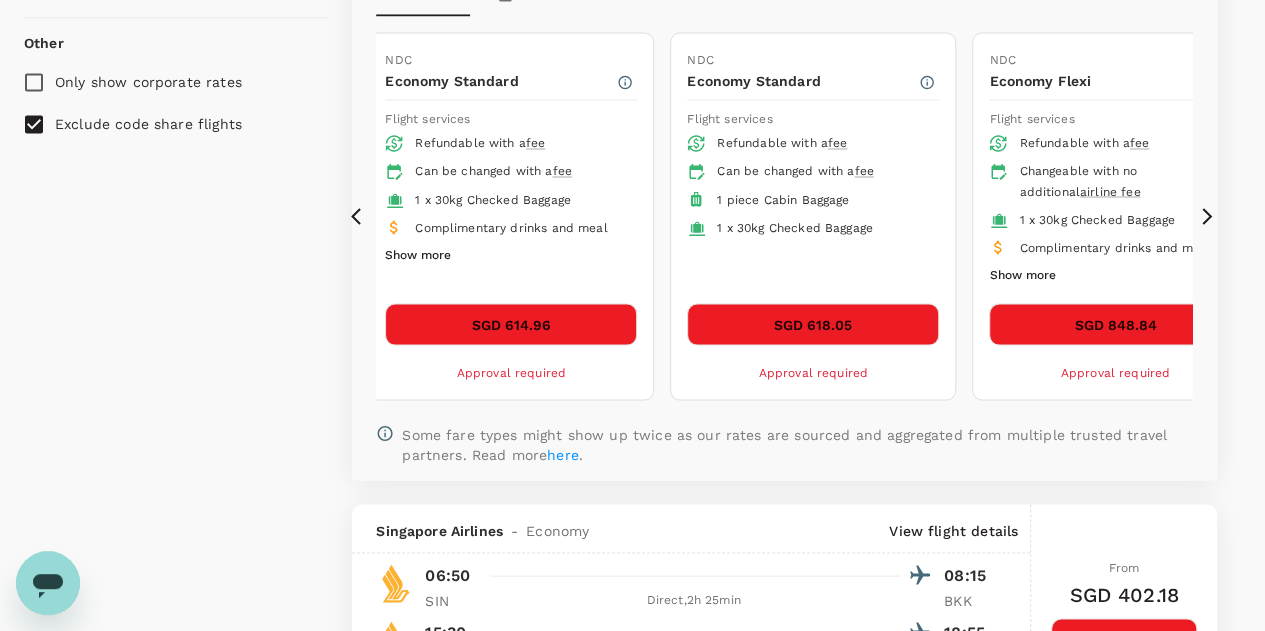 click 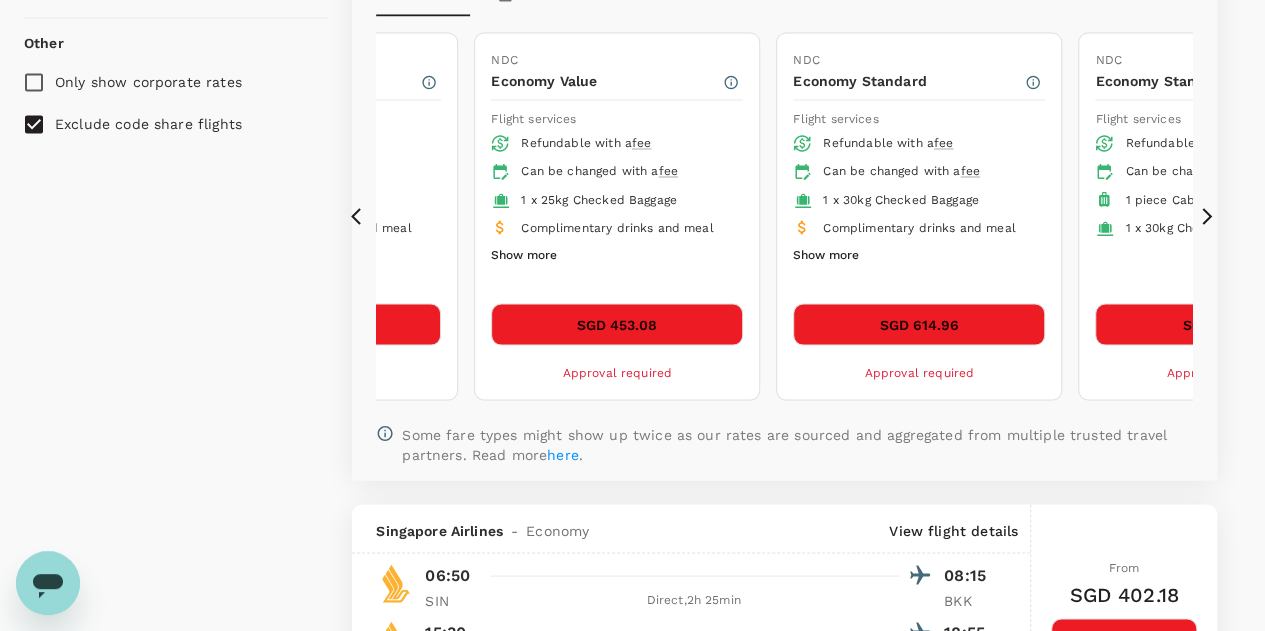 click 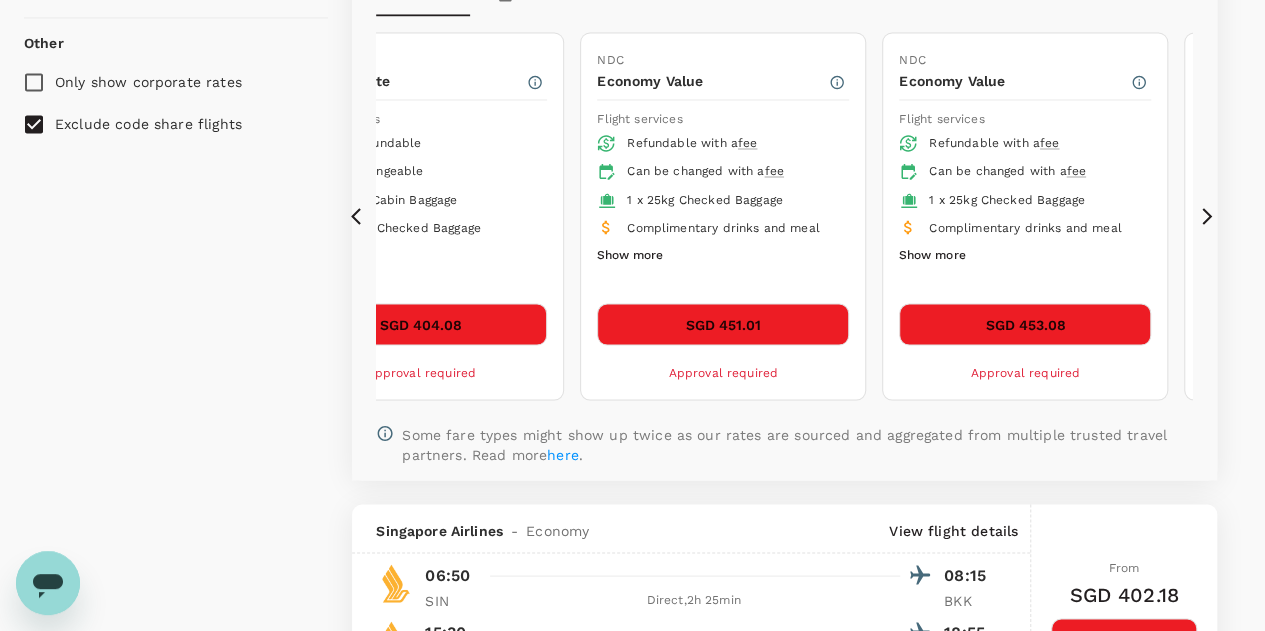 click 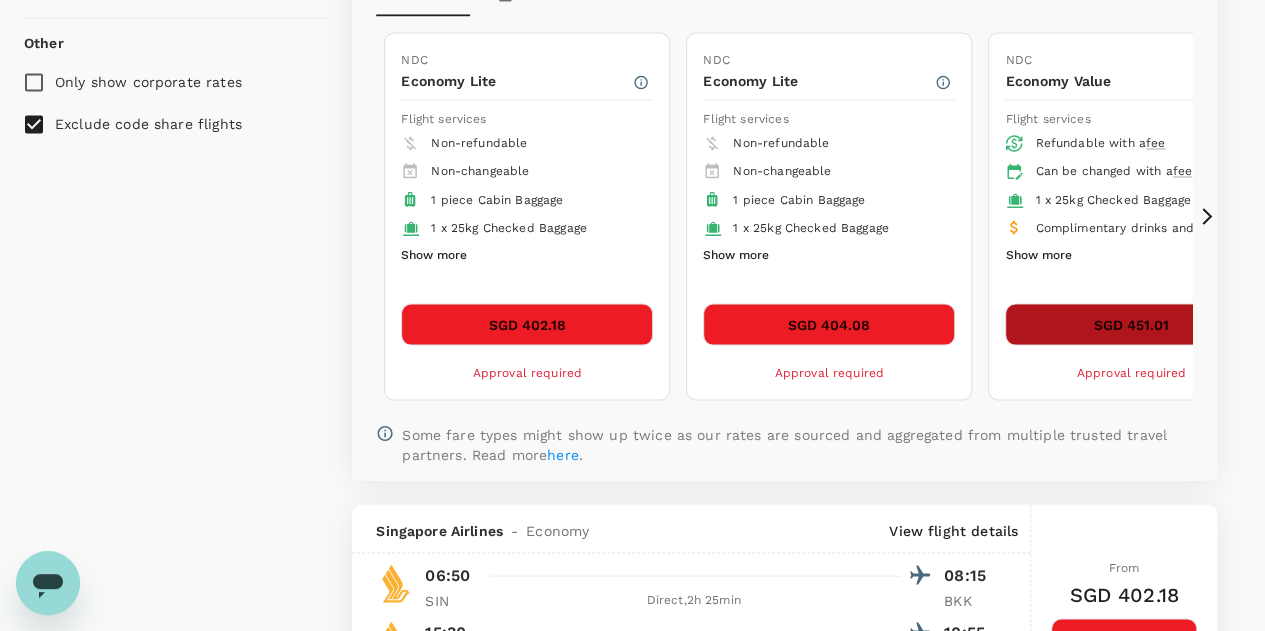 click on "SGD 451.01" at bounding box center [1131, 324] 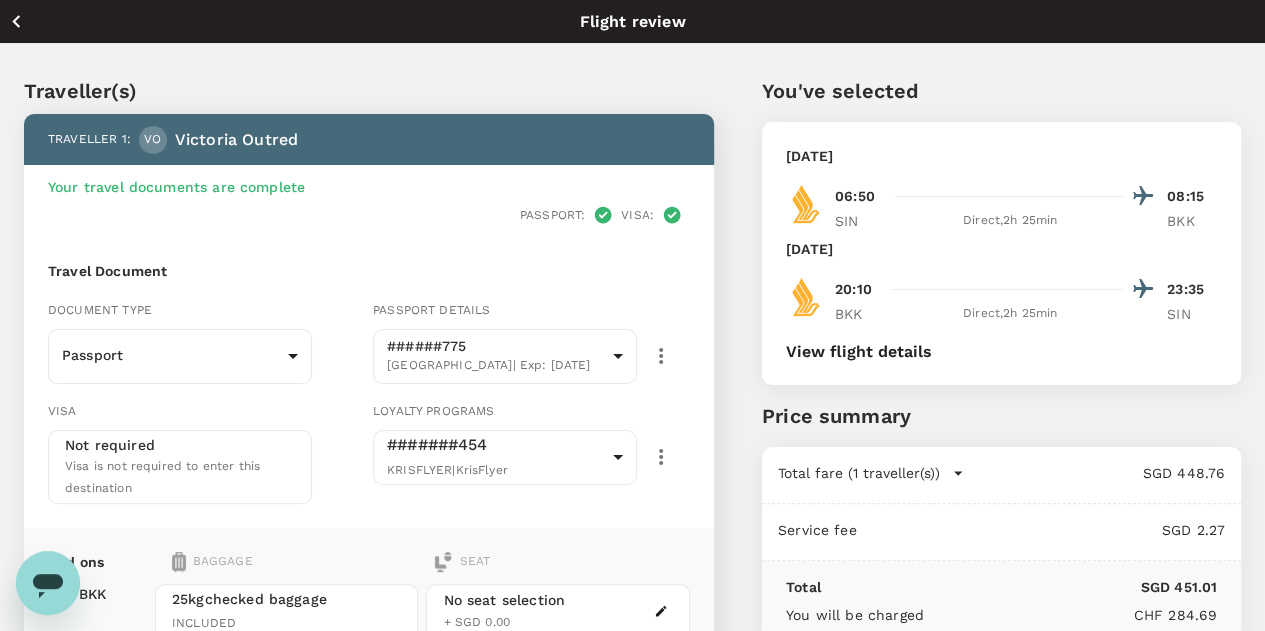 scroll, scrollTop: 300, scrollLeft: 0, axis: vertical 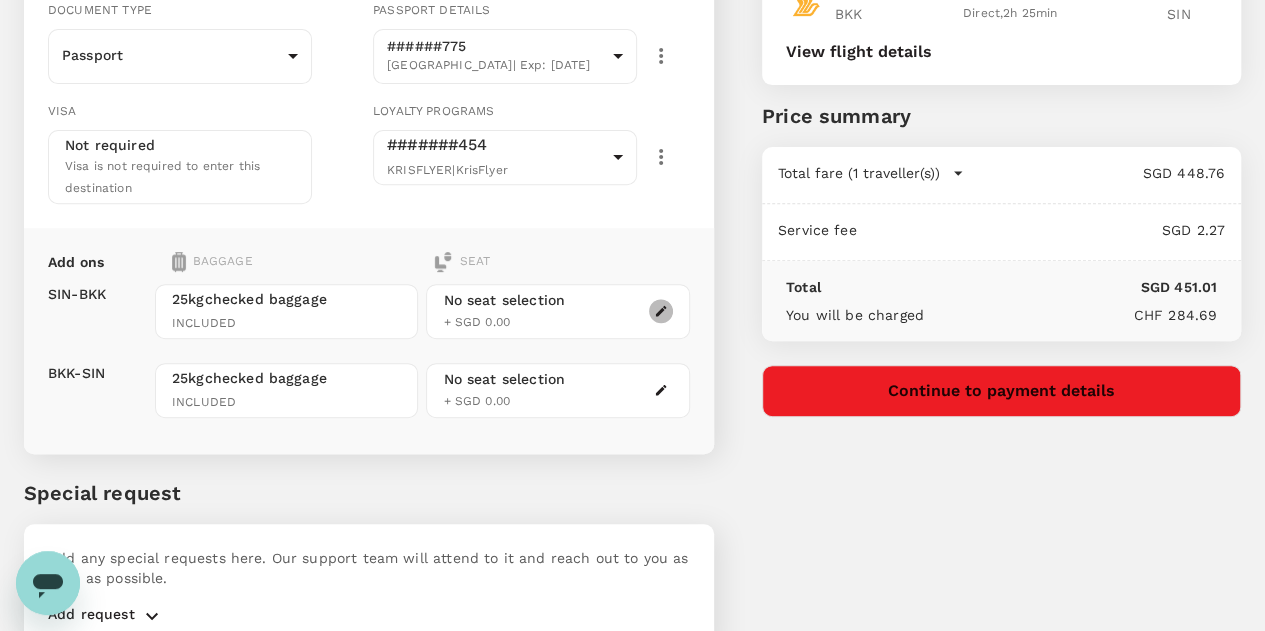 click 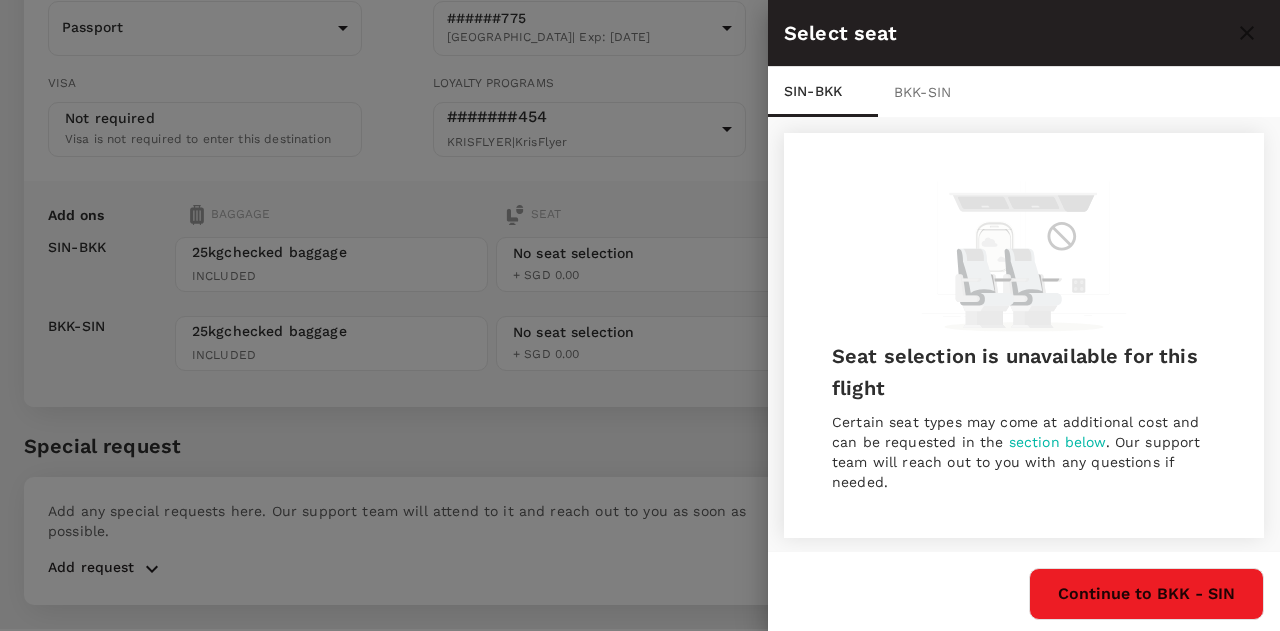 click on "BKK  -  SIN" at bounding box center [933, 92] 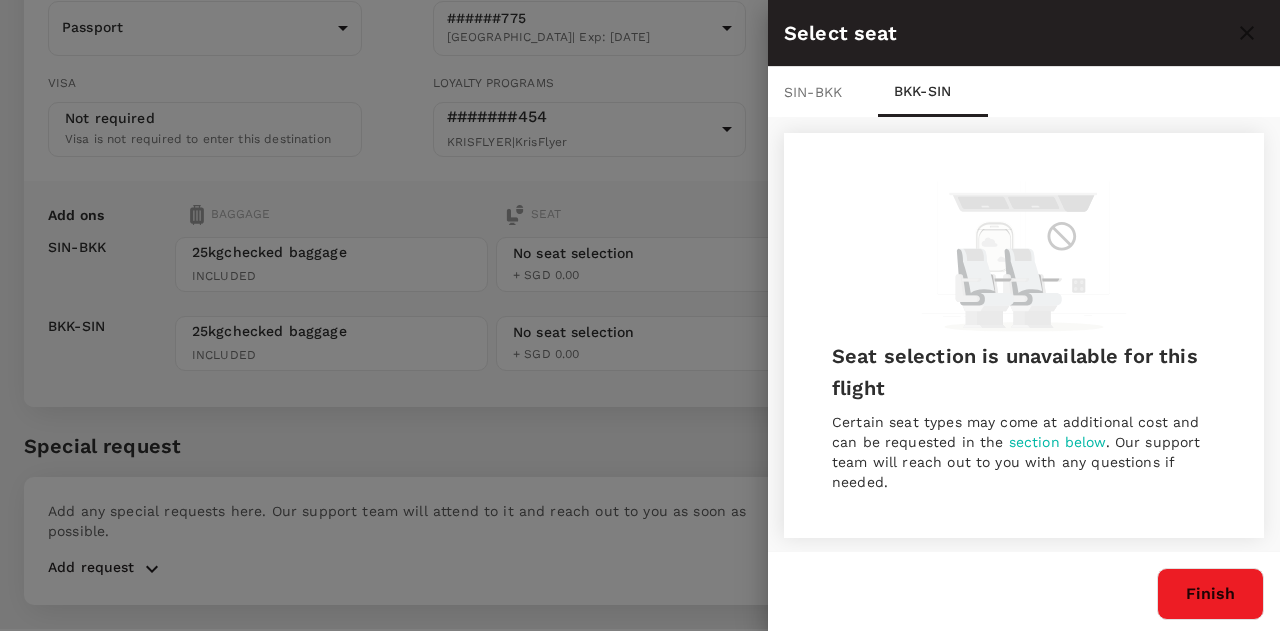click on "Finish" at bounding box center (1210, 594) 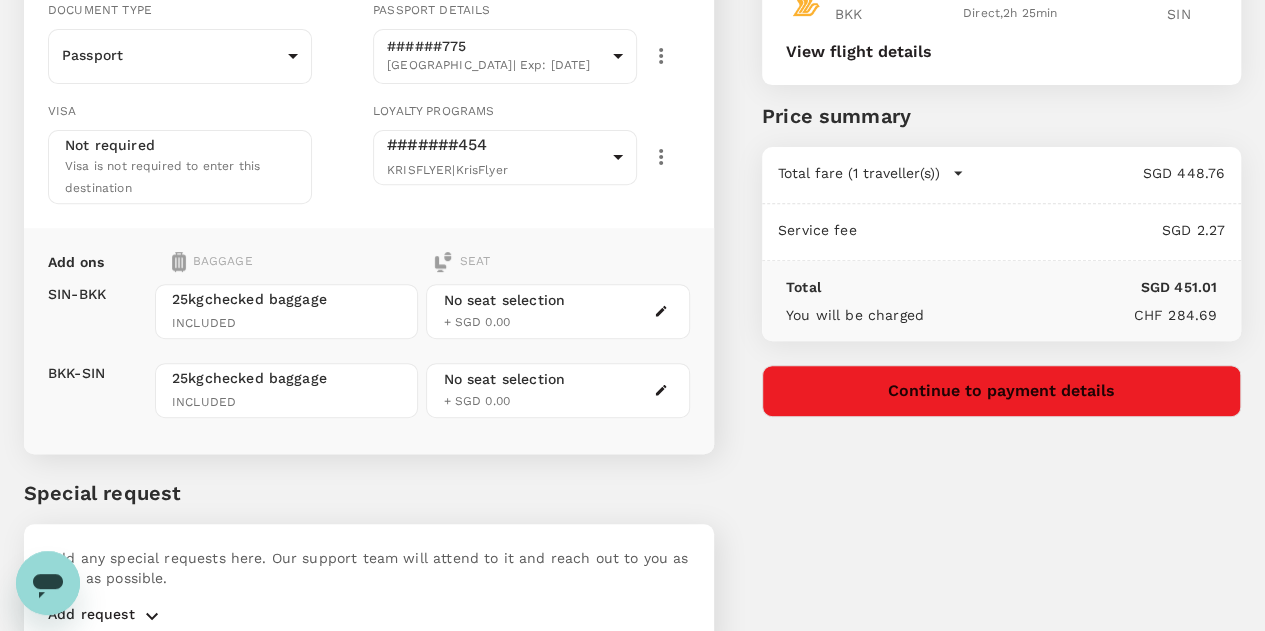 click on "Add any special requests here. Our support team will attend to it and reach out to you as soon as possible." at bounding box center (369, 568) 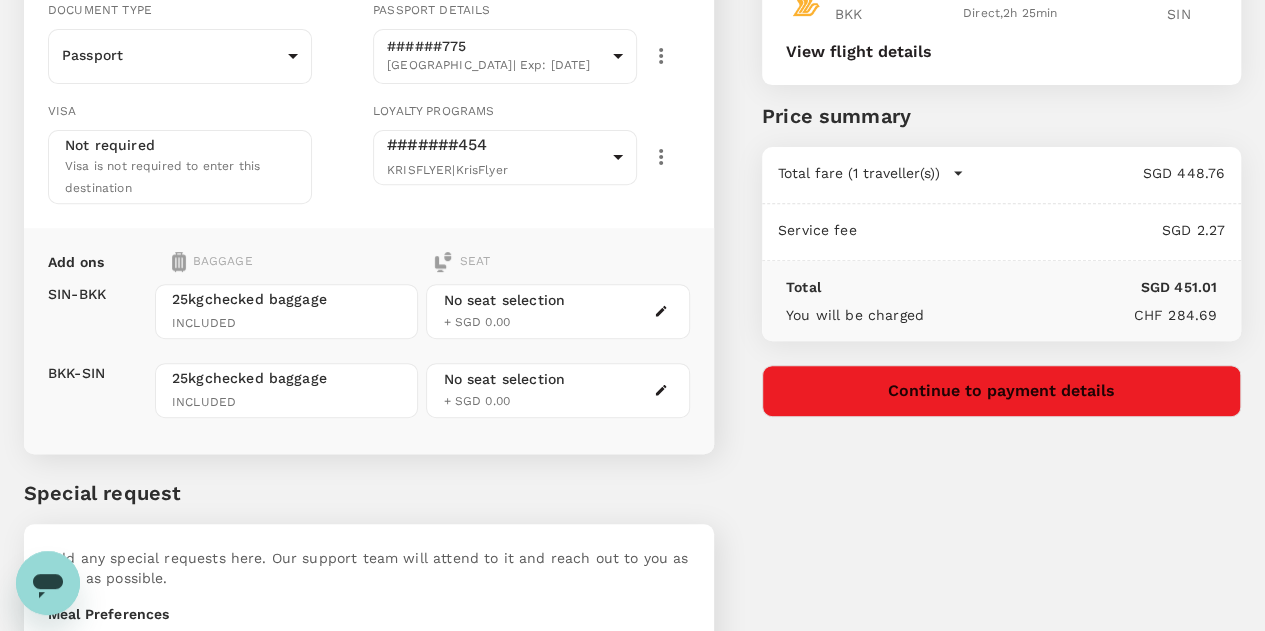 scroll, scrollTop: 600, scrollLeft: 0, axis: vertical 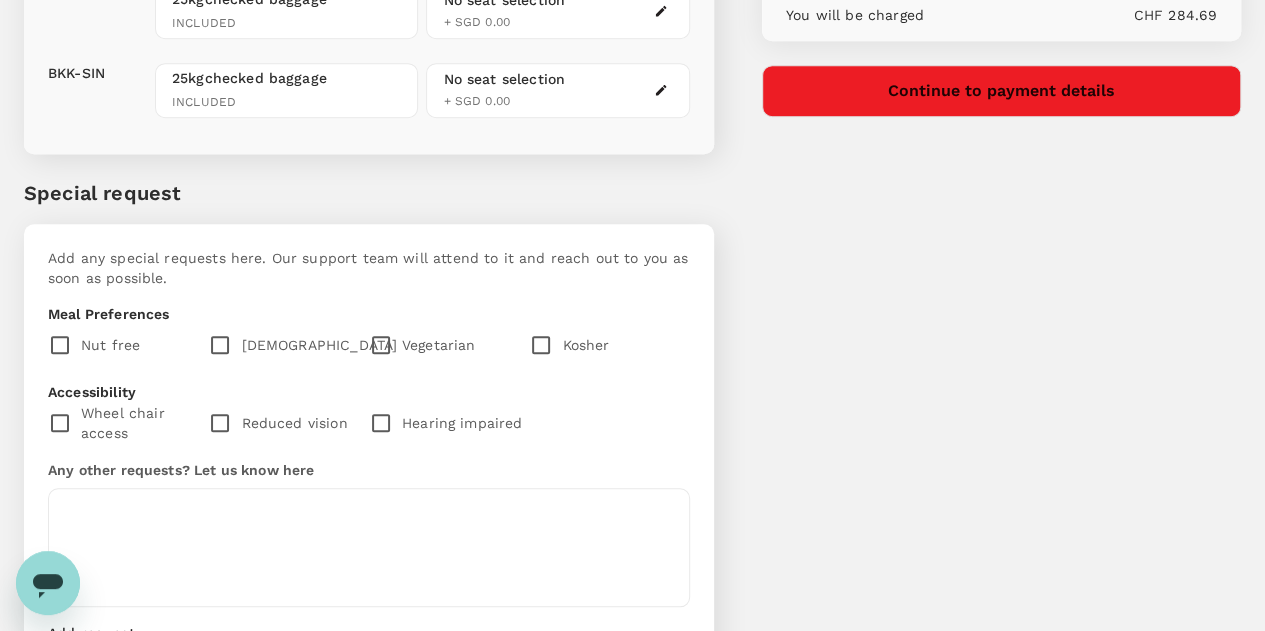 click on "Add any special requests here. Our support team will attend to it and reach out to you as soon as possible." at bounding box center (369, 268) 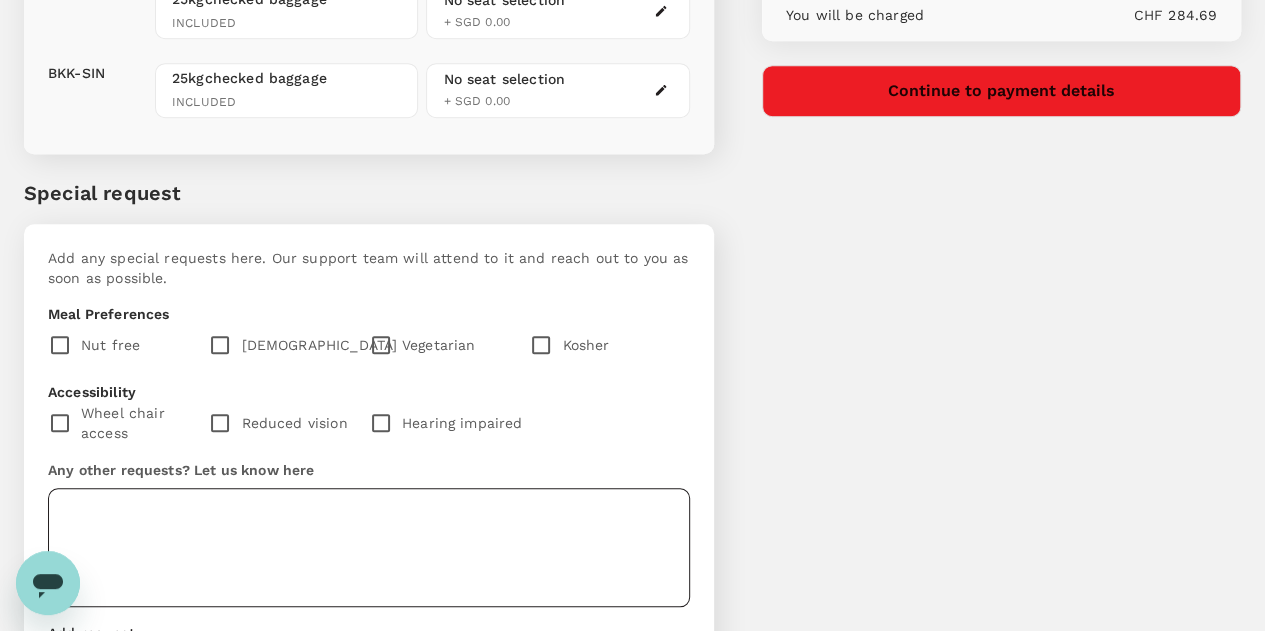 click at bounding box center (369, 547) 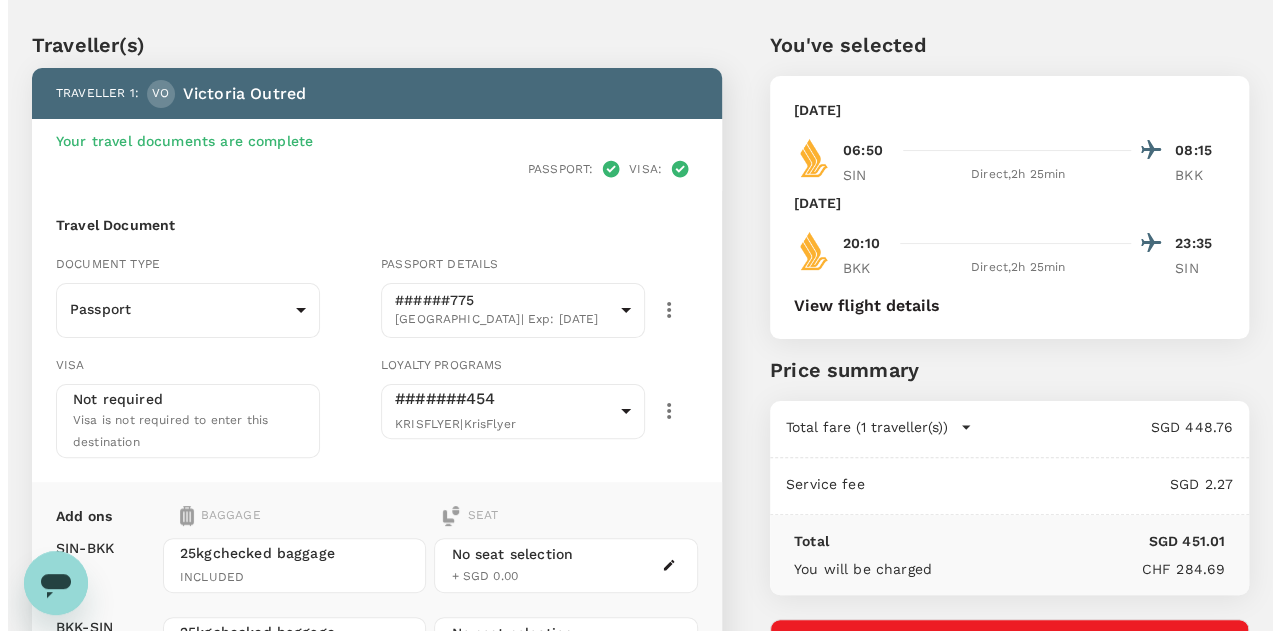 scroll, scrollTop: 346, scrollLeft: 0, axis: vertical 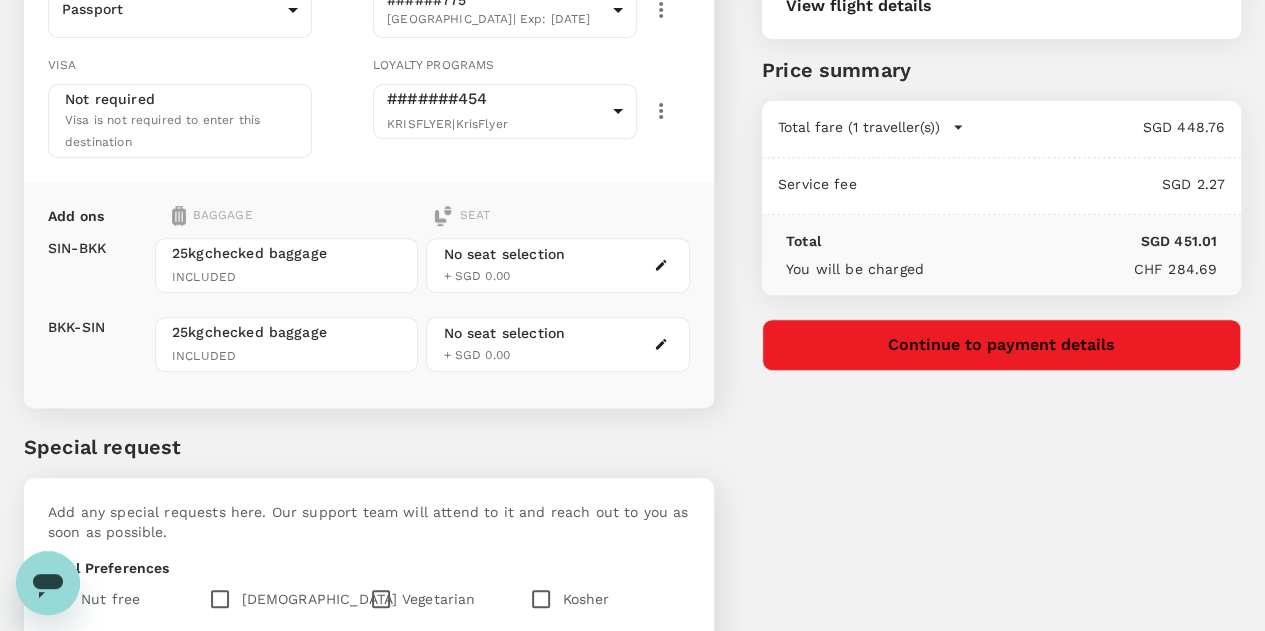 type on "Reserve aisle seat please." 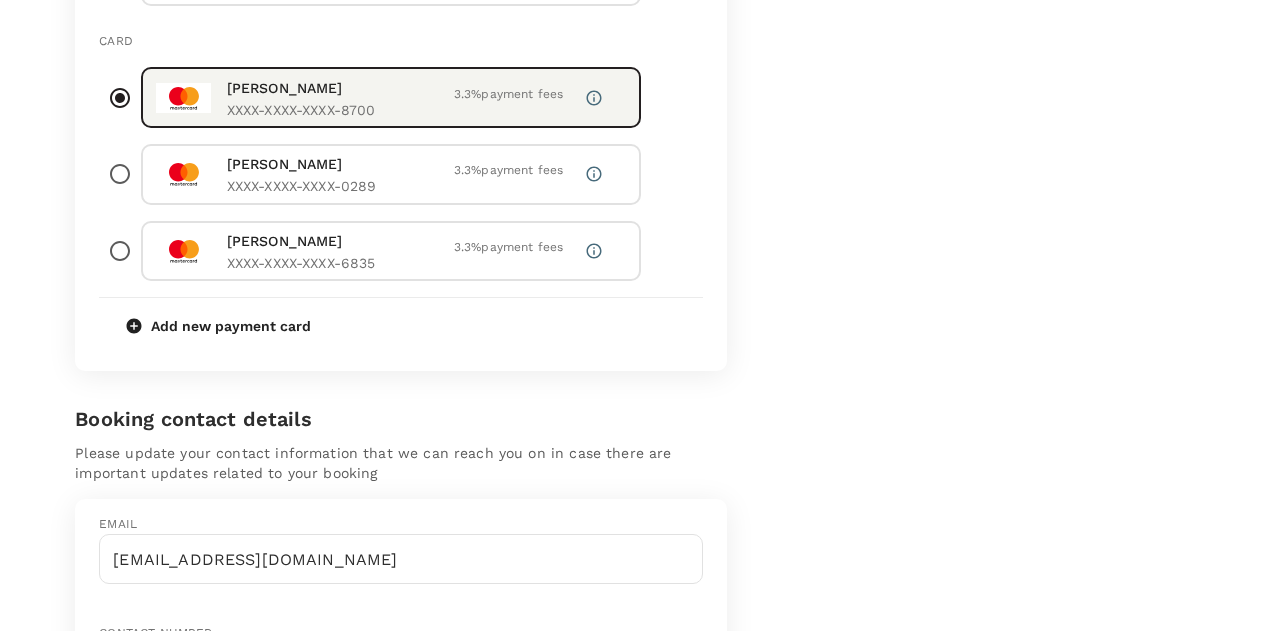 scroll, scrollTop: 600, scrollLeft: 0, axis: vertical 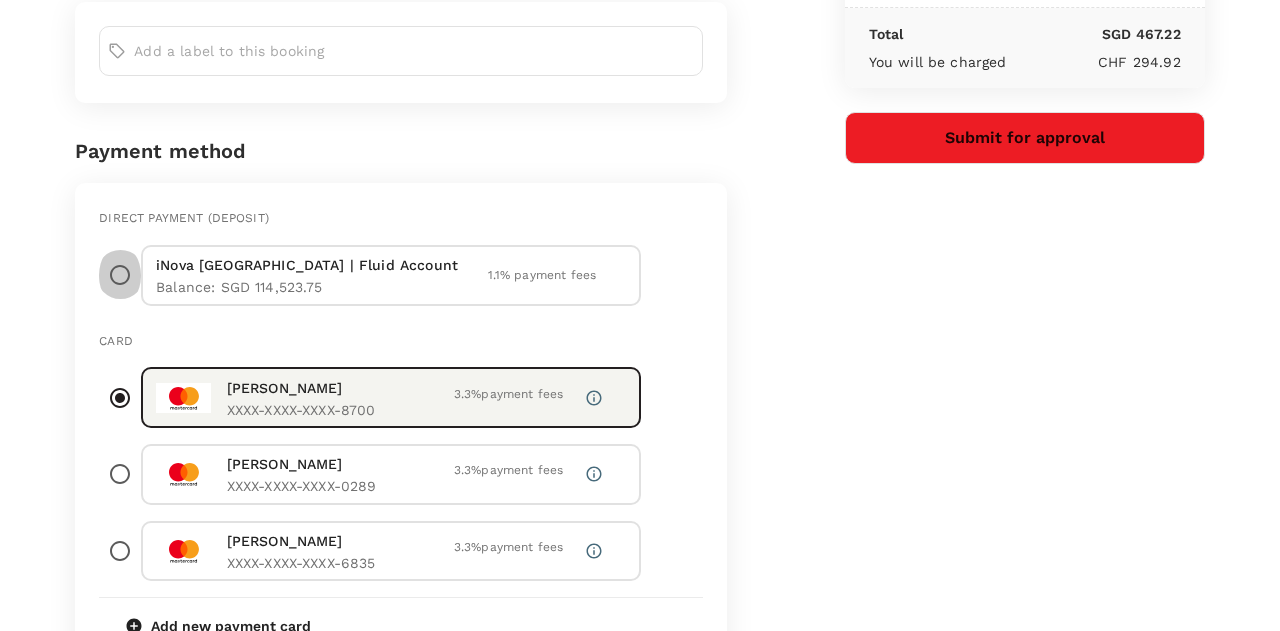 click at bounding box center [120, 275] 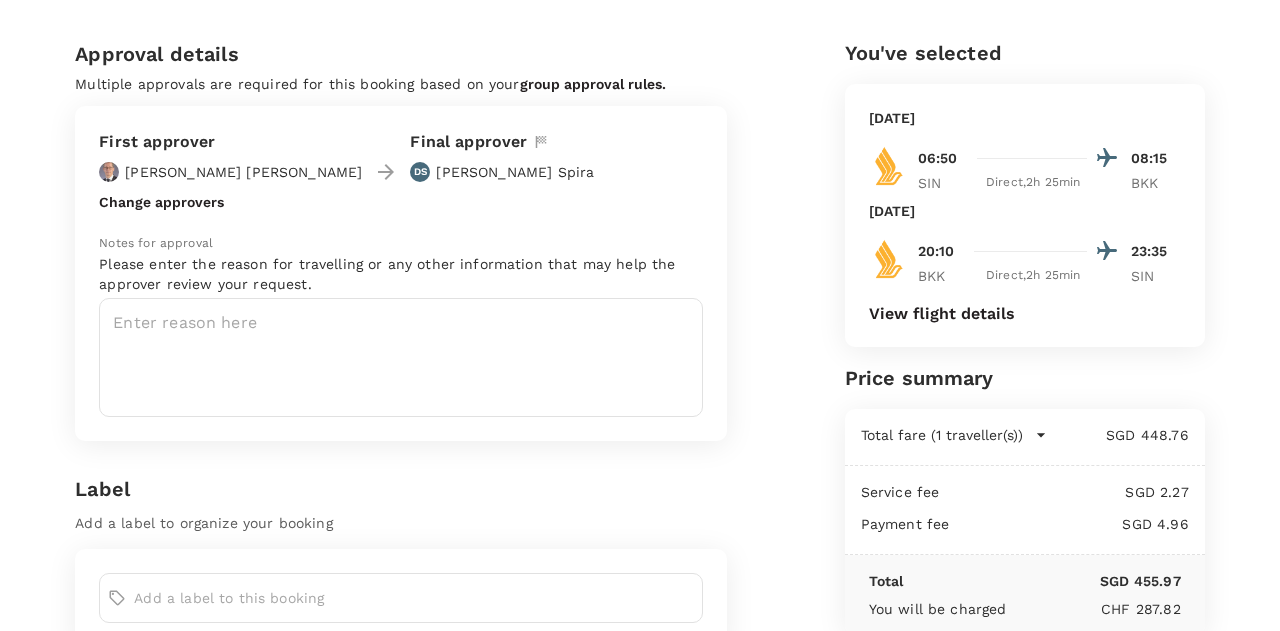 scroll, scrollTop: 0, scrollLeft: 0, axis: both 